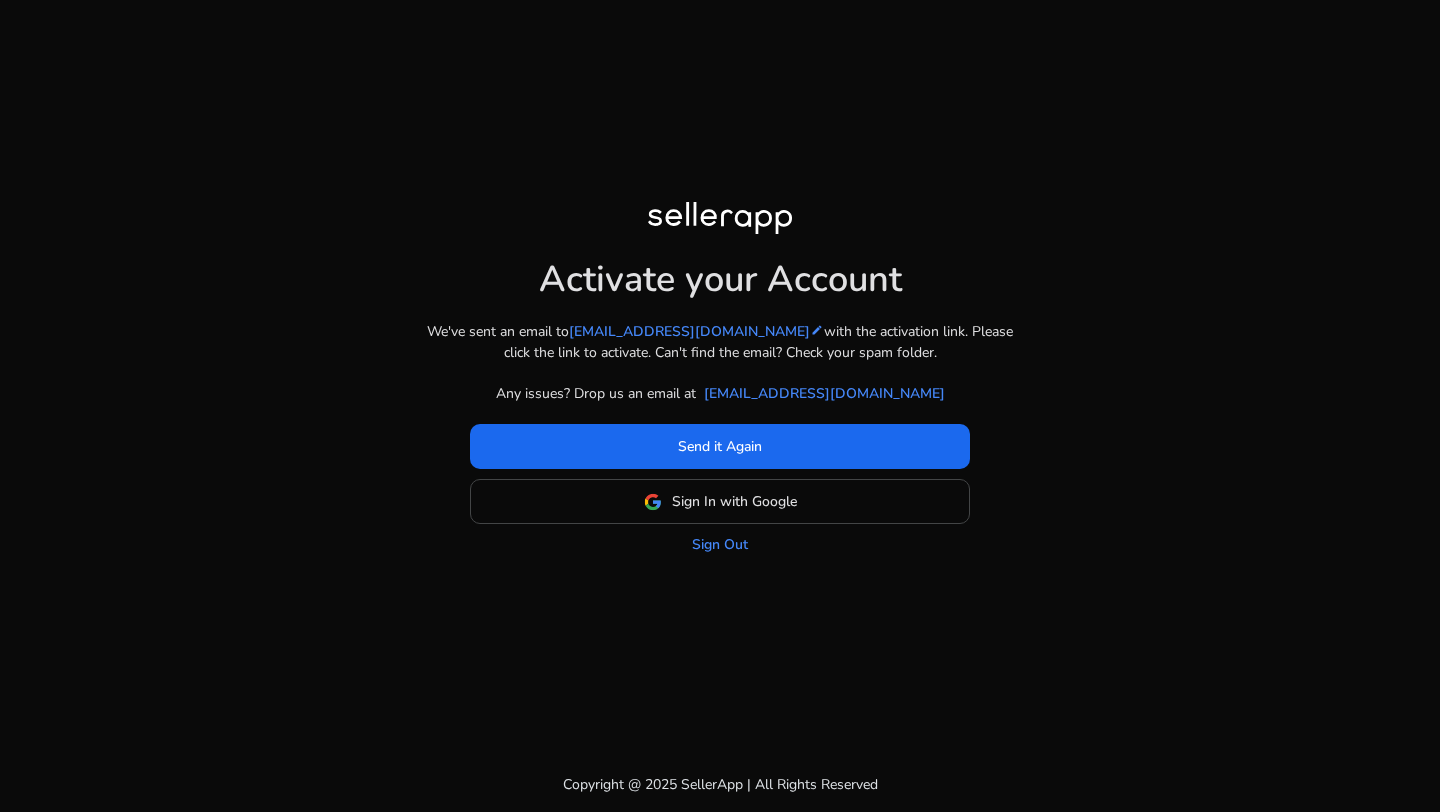 scroll, scrollTop: 0, scrollLeft: 0, axis: both 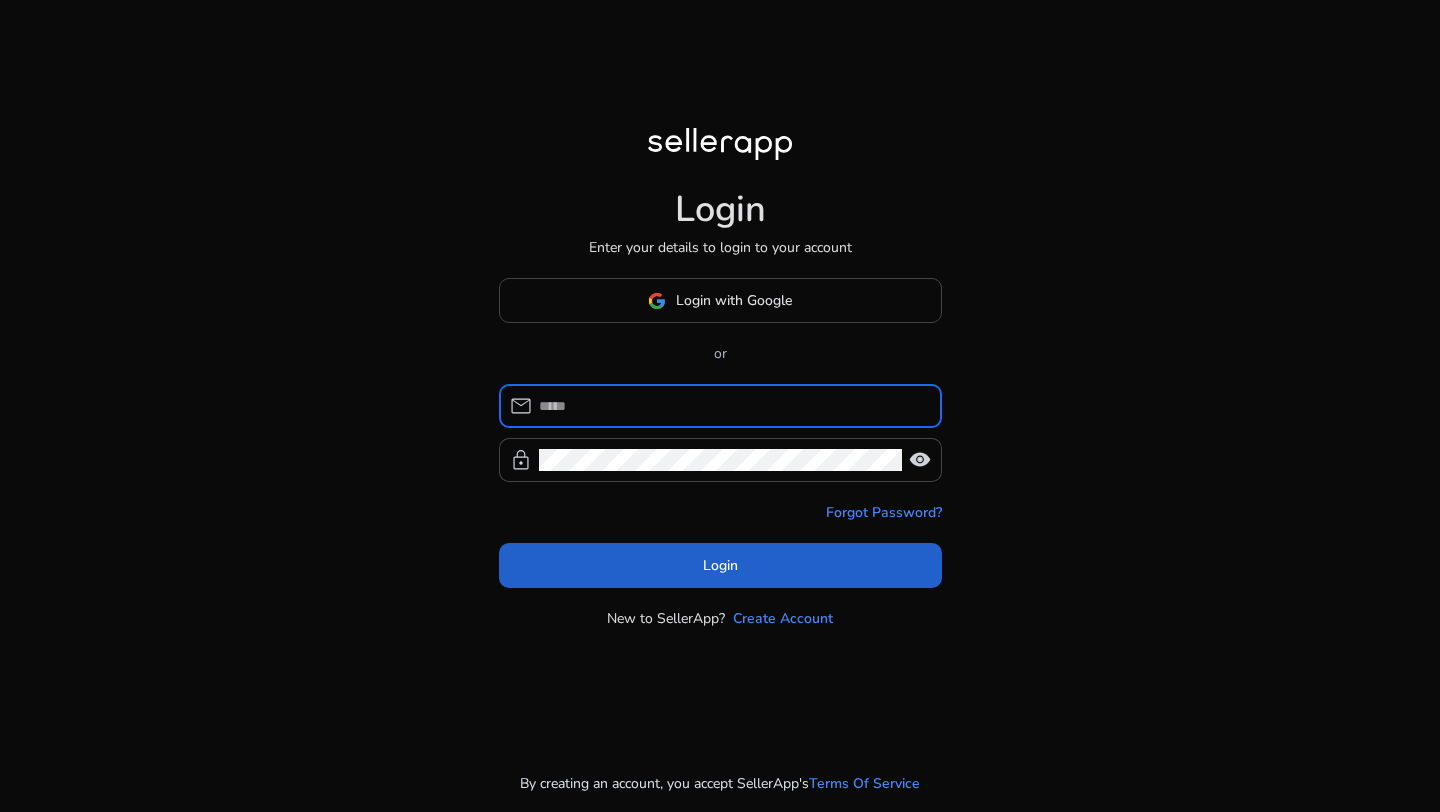 type on "**********" 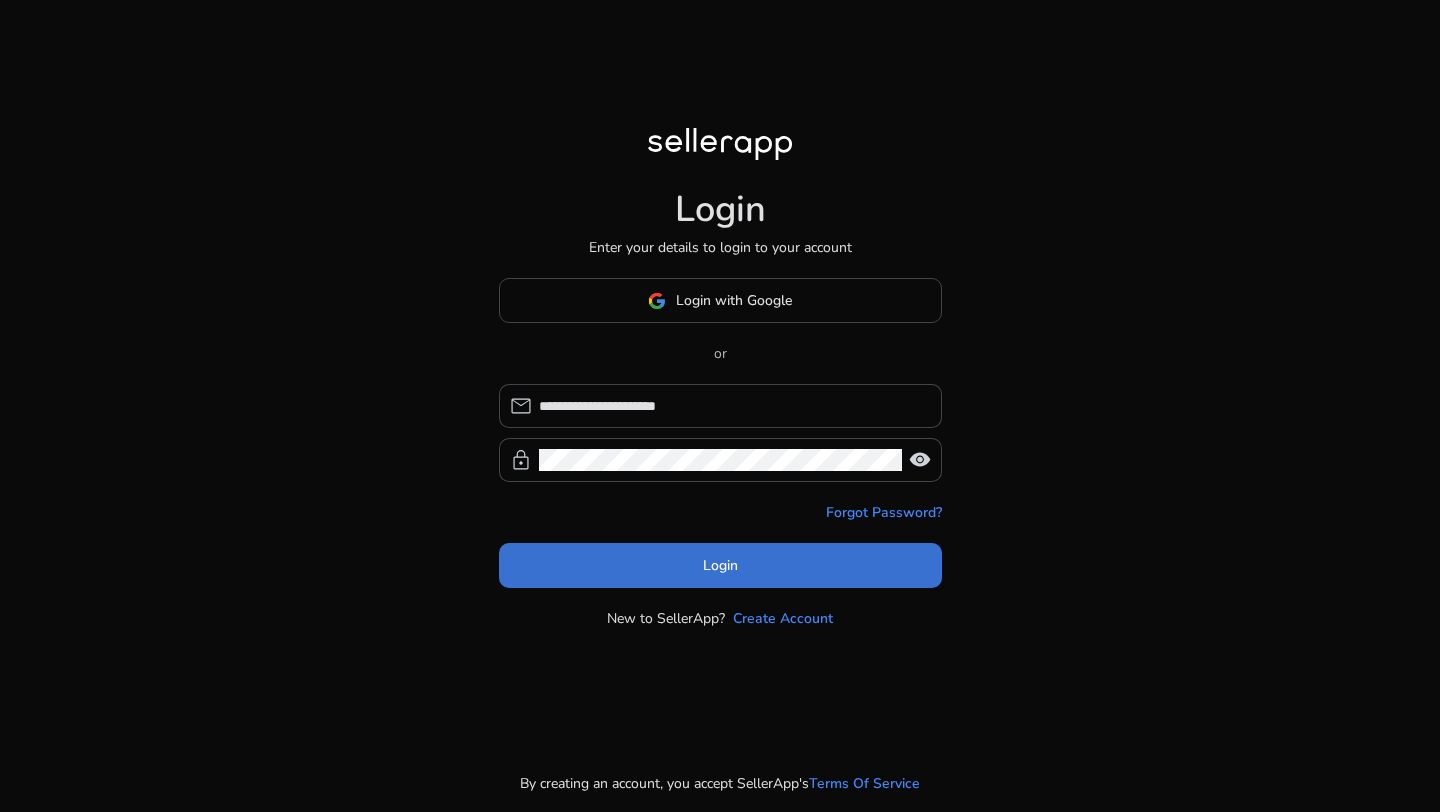 click at bounding box center (720, 566) 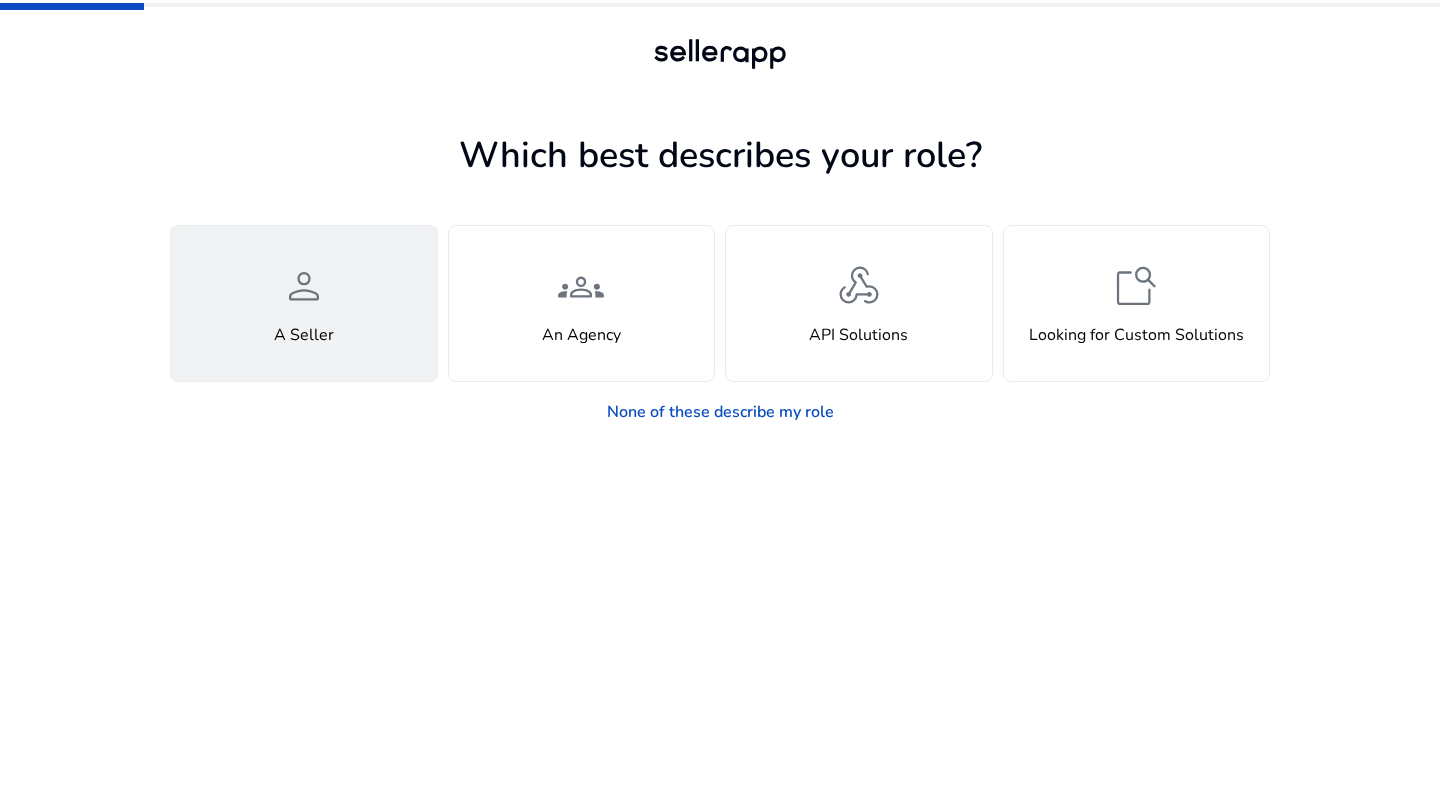 click on "person  A Seller" 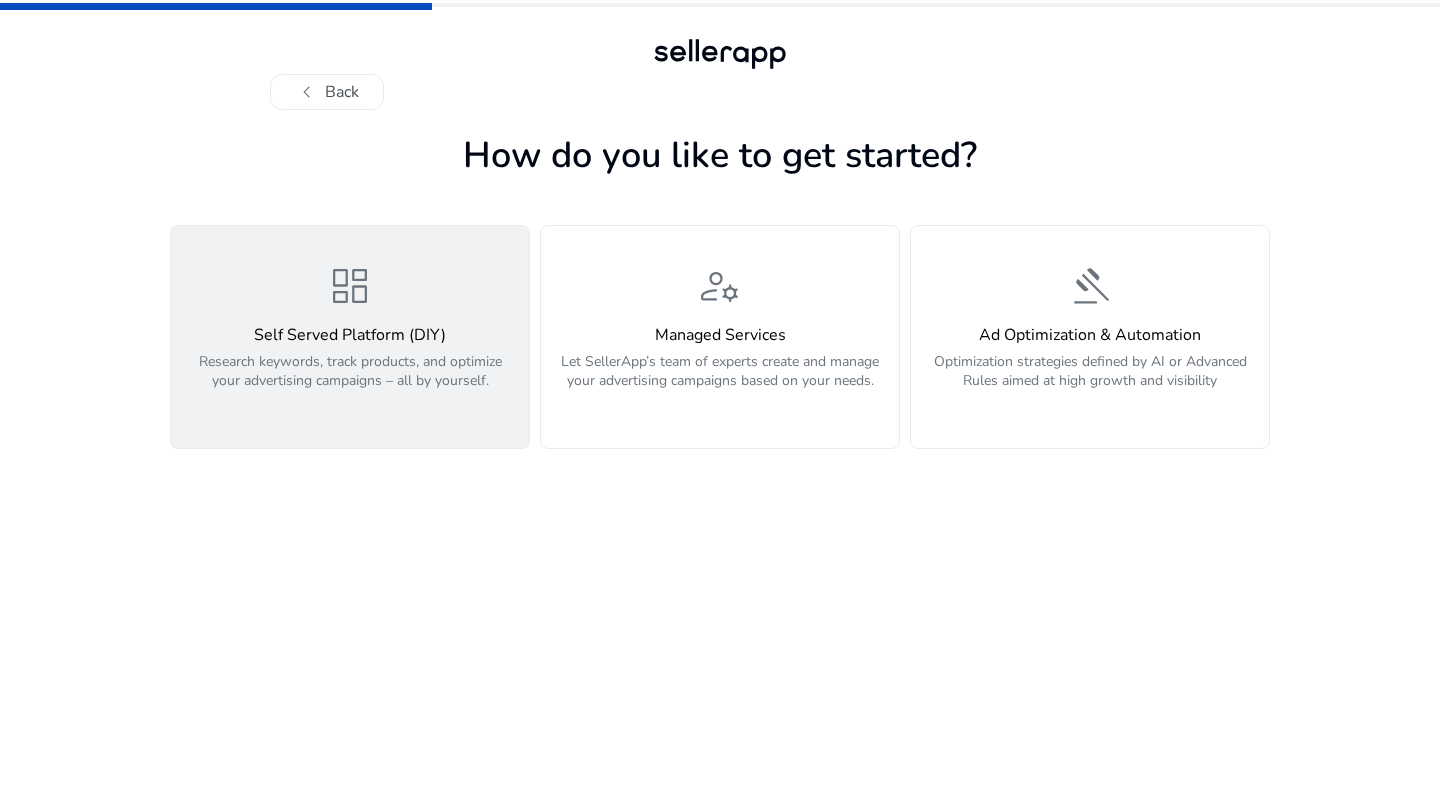 click on "Research keywords, track products, and optimize your advertising campaigns – all by yourself." 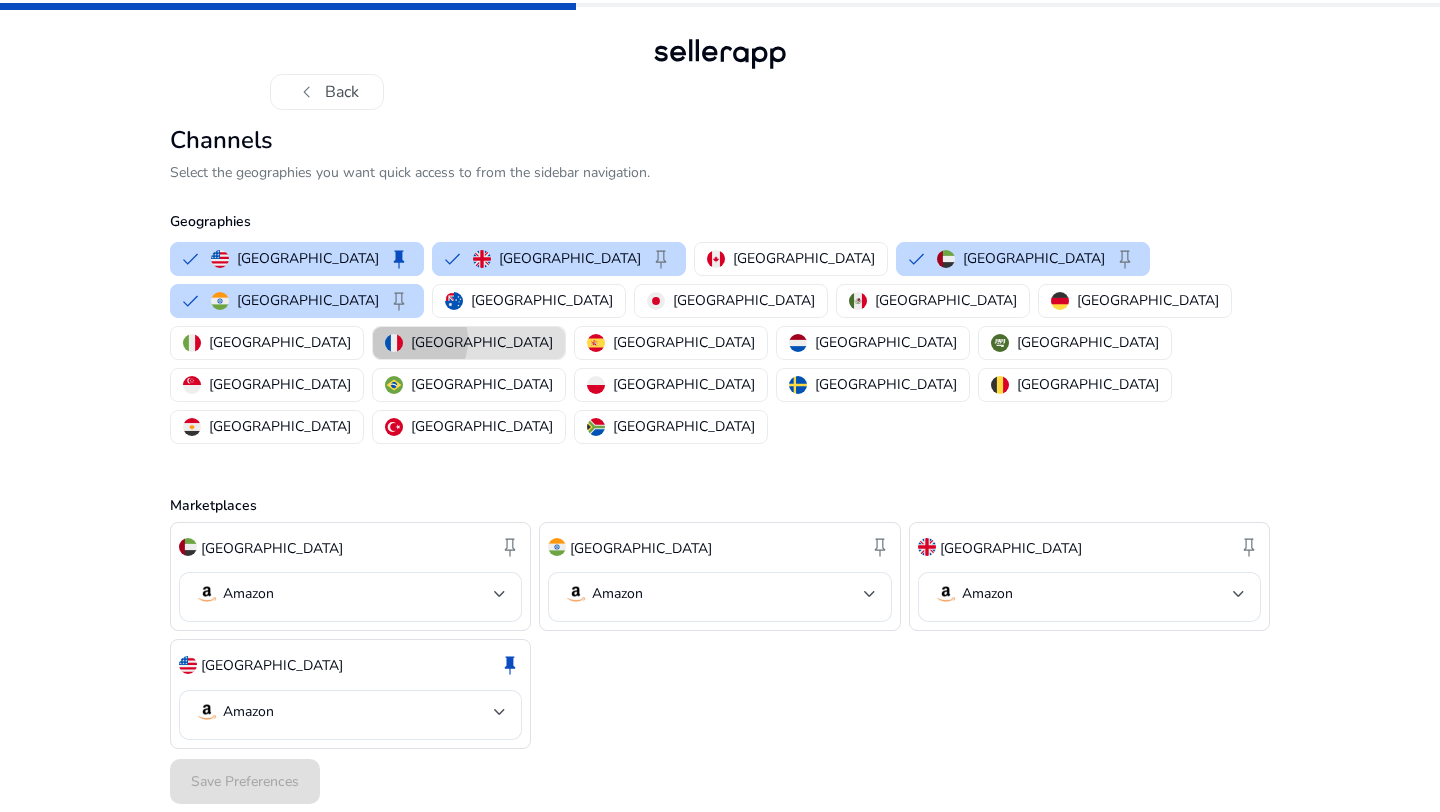 click on "France" at bounding box center [469, 342] 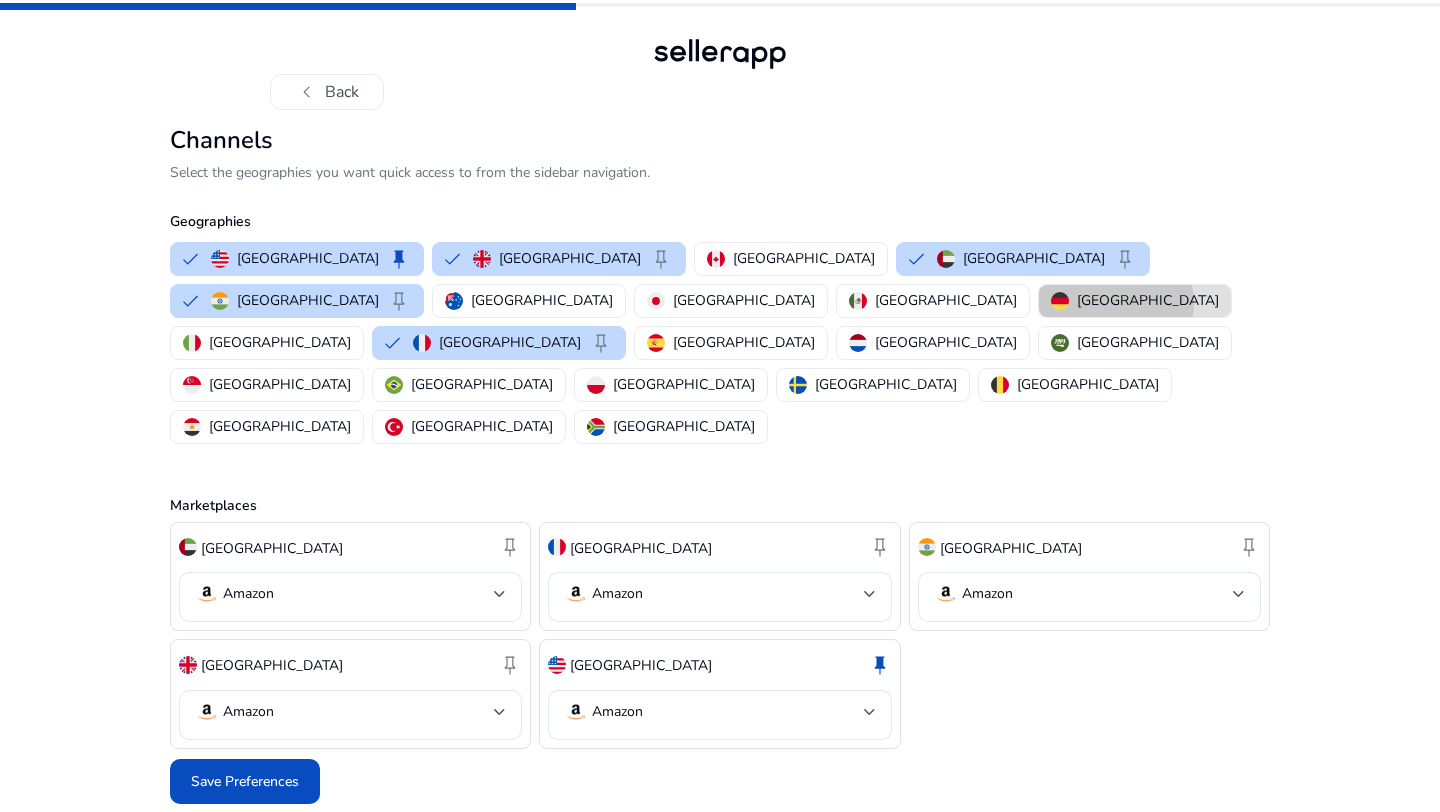click on "Germany" at bounding box center [1148, 300] 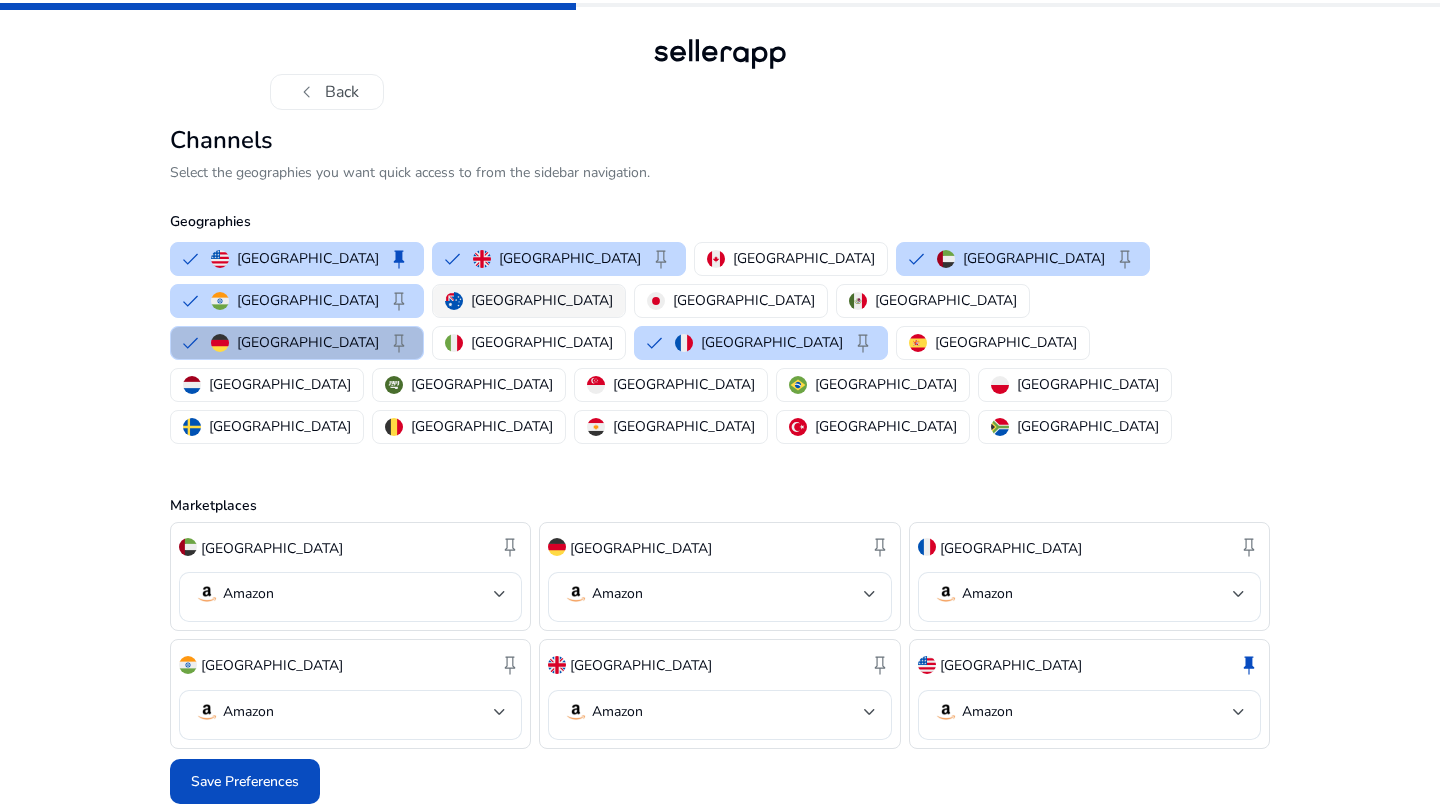 click on "Australia" at bounding box center (529, 300) 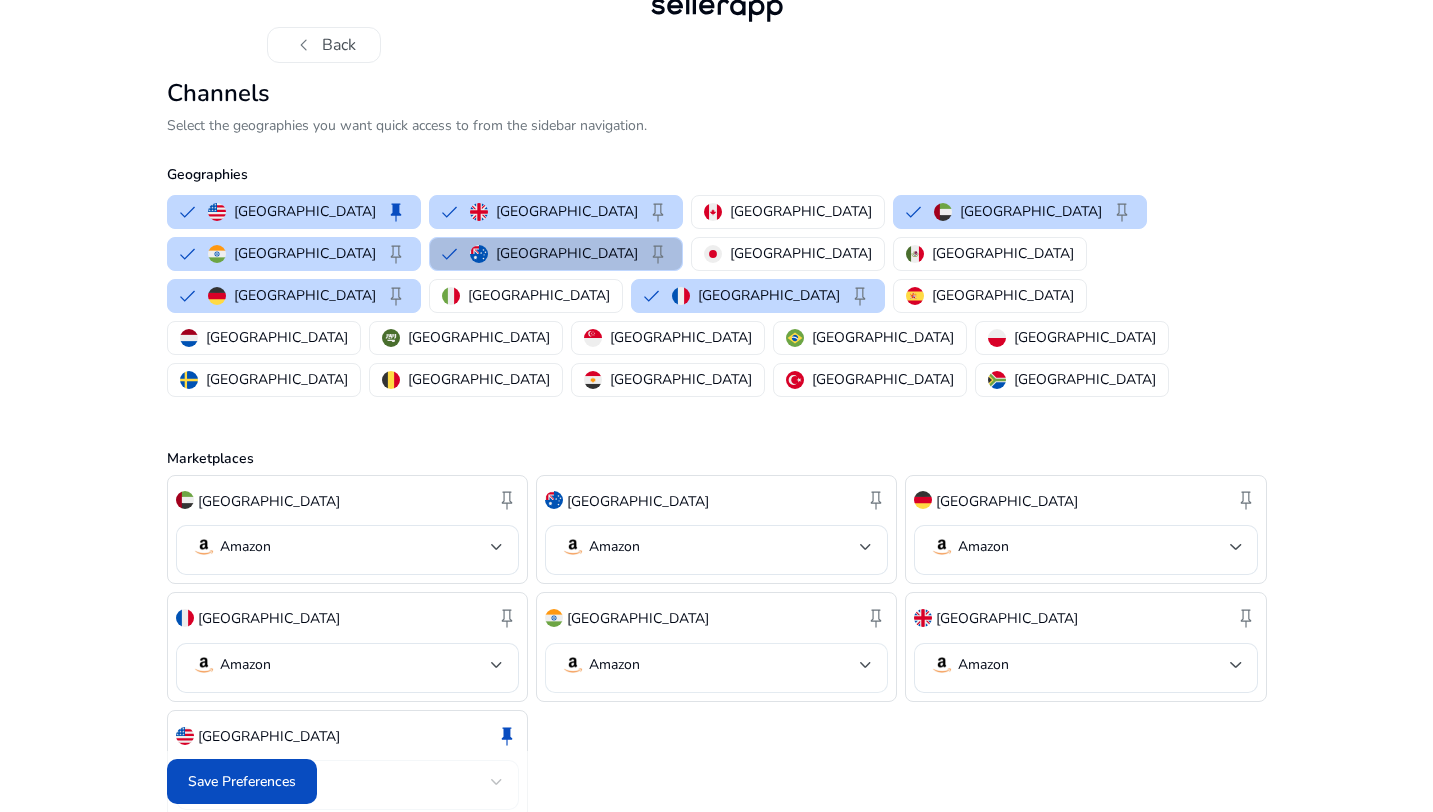 scroll, scrollTop: 47, scrollLeft: 0, axis: vertical 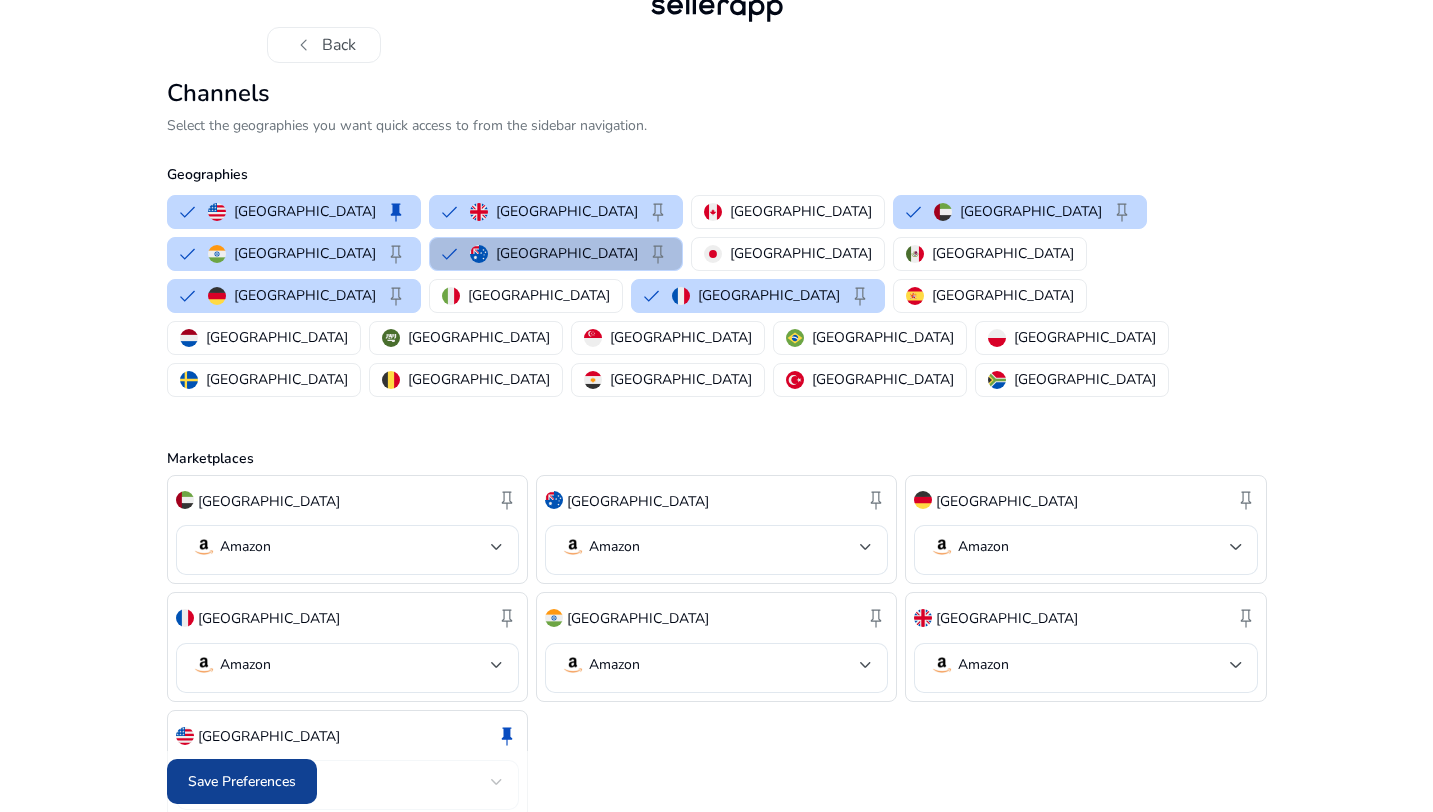 click 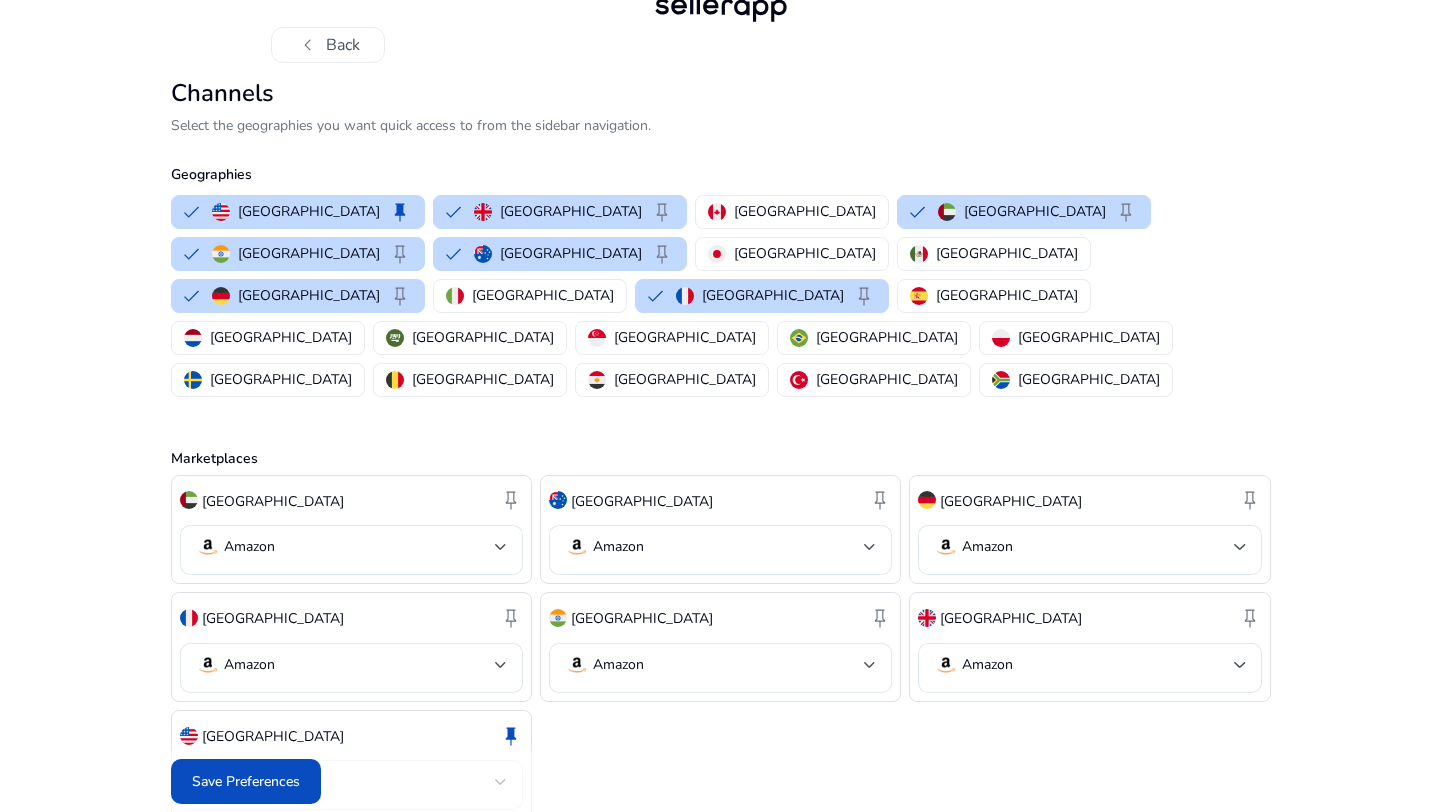 scroll, scrollTop: 0, scrollLeft: 0, axis: both 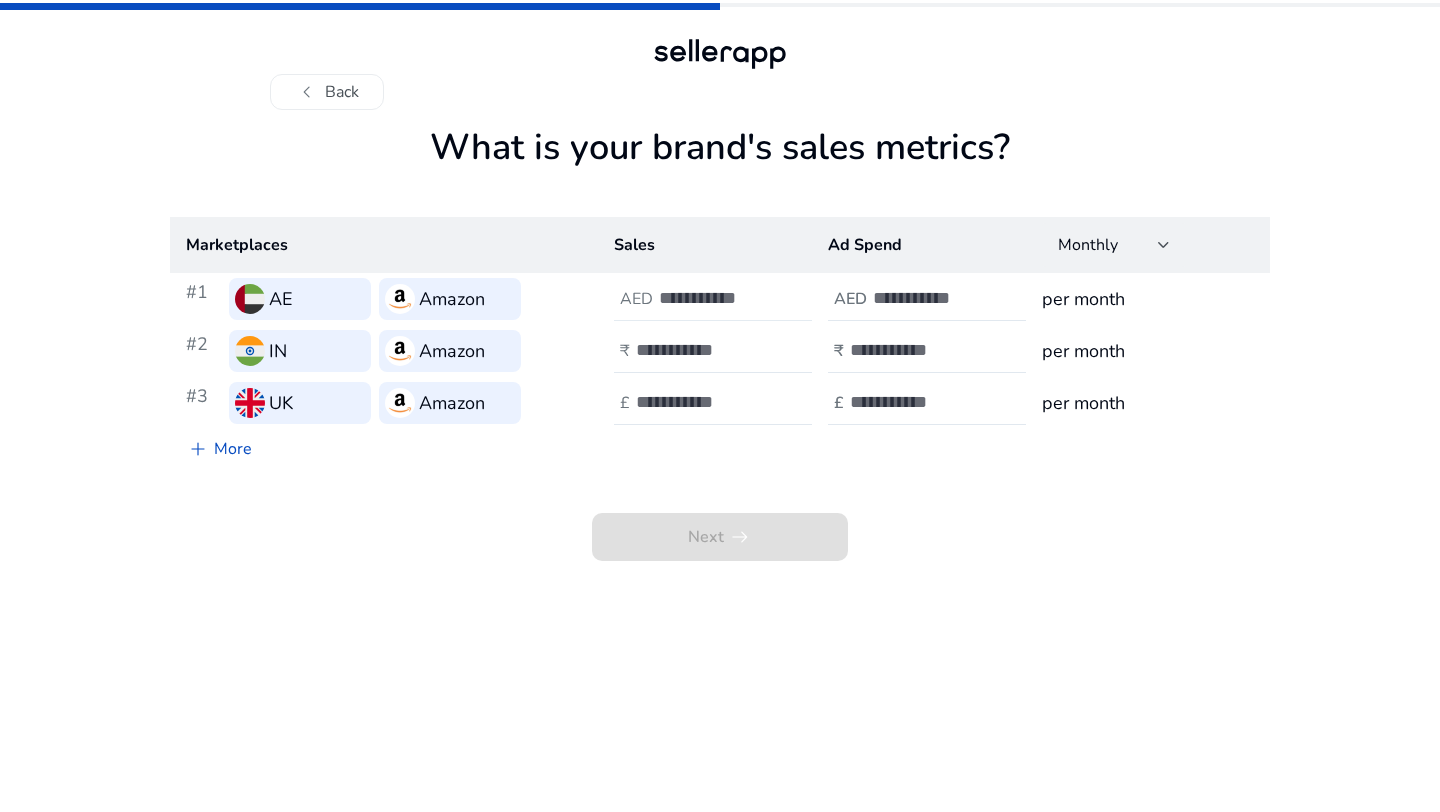 click 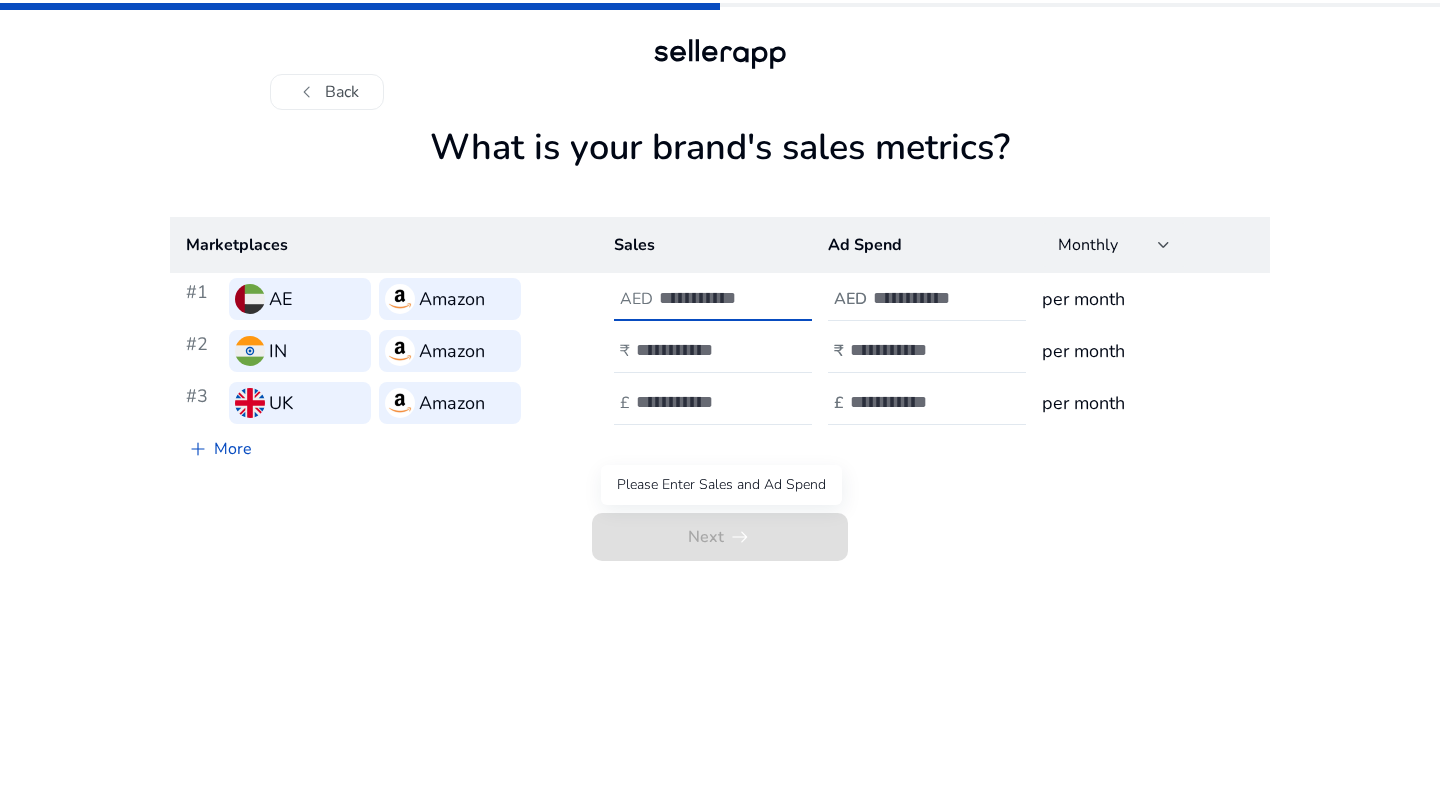 type on "**" 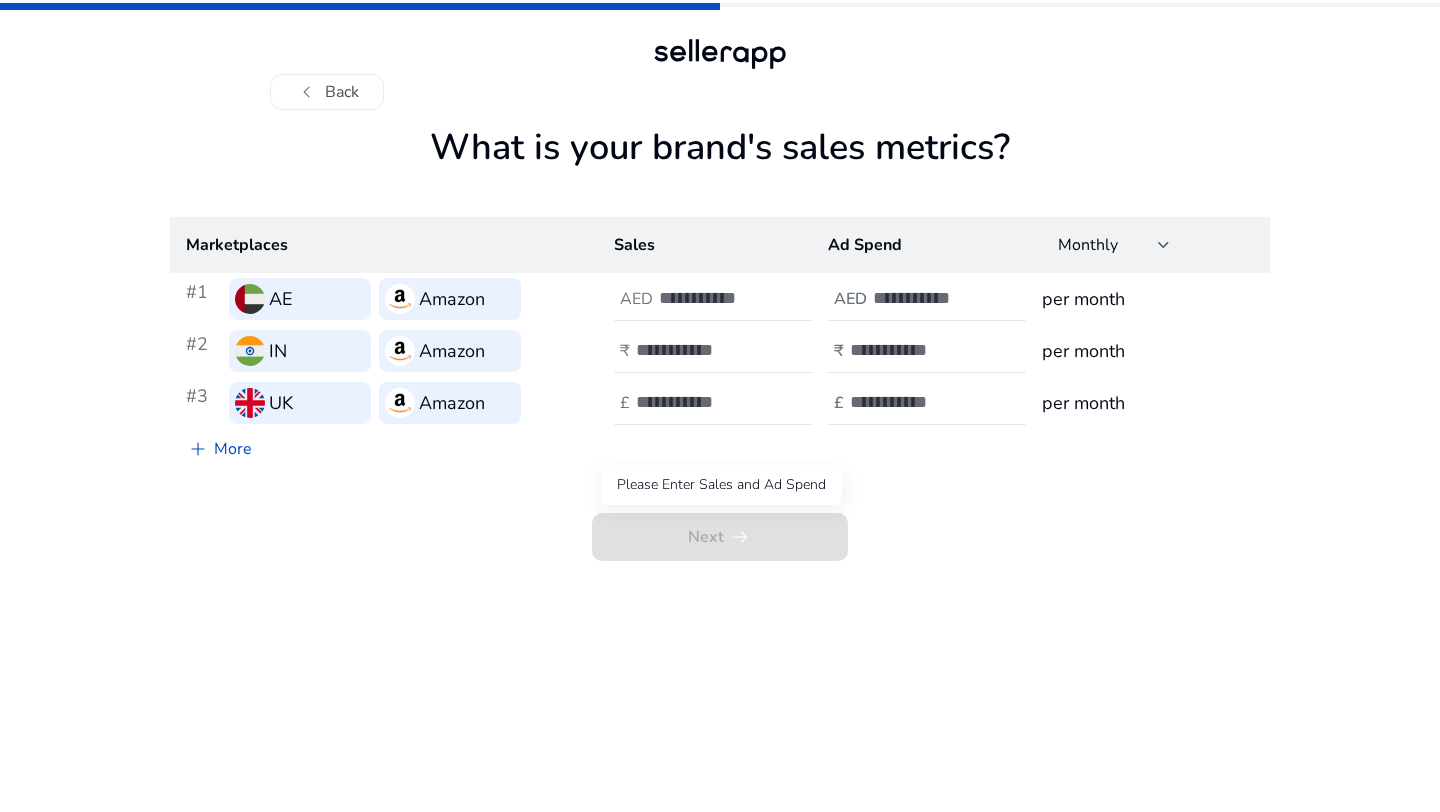 click on "Next   arrow_right_alt" 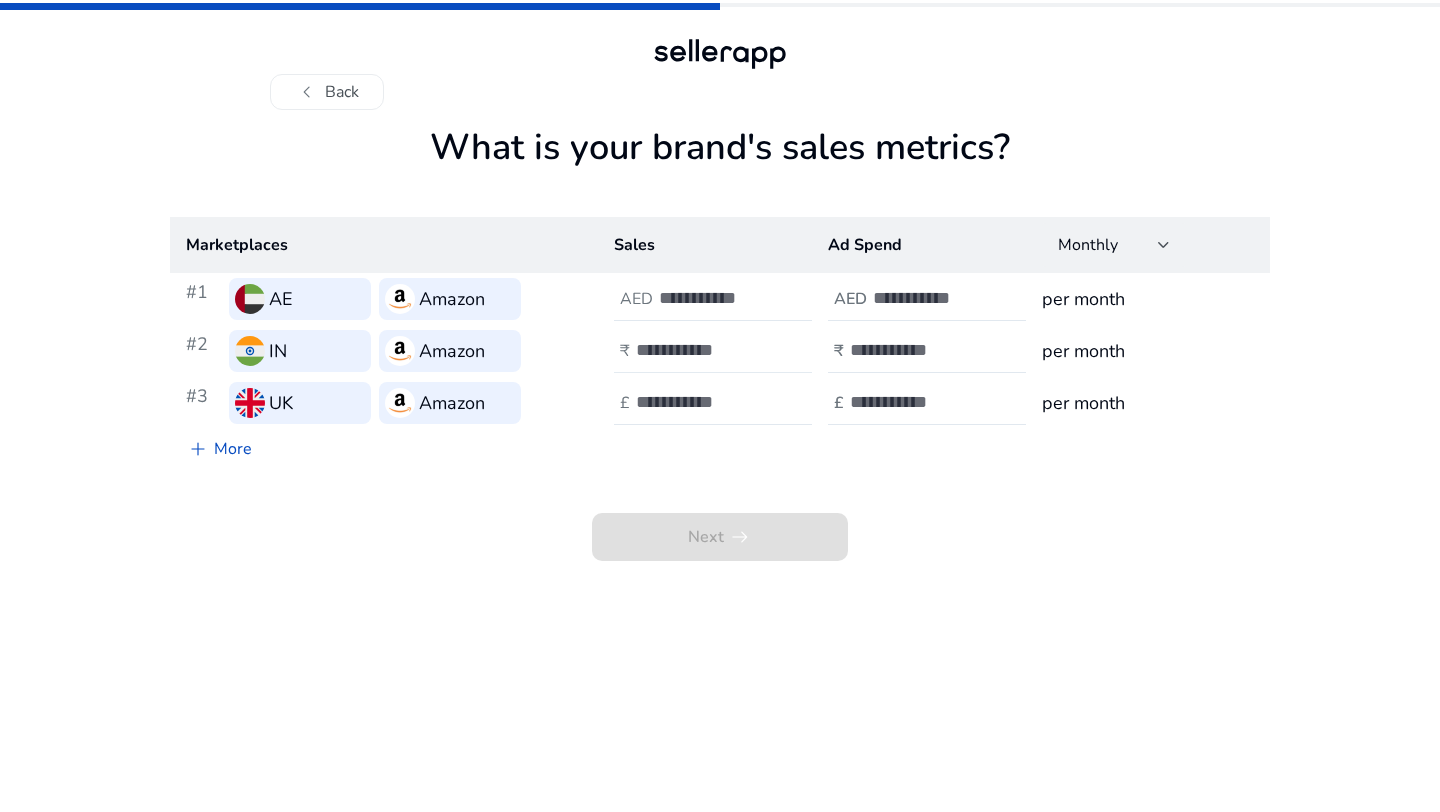 click at bounding box center (703, 350) 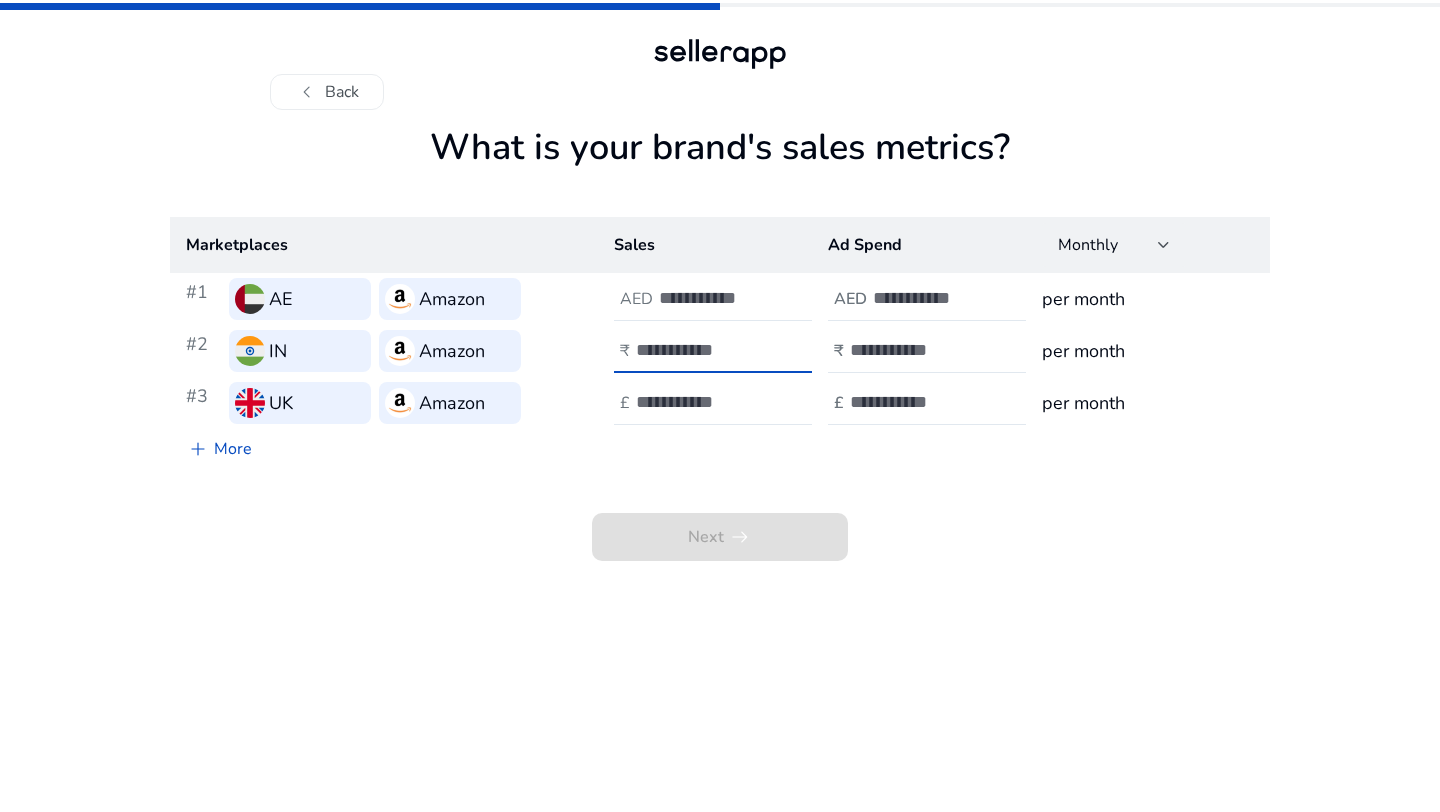 type on "*" 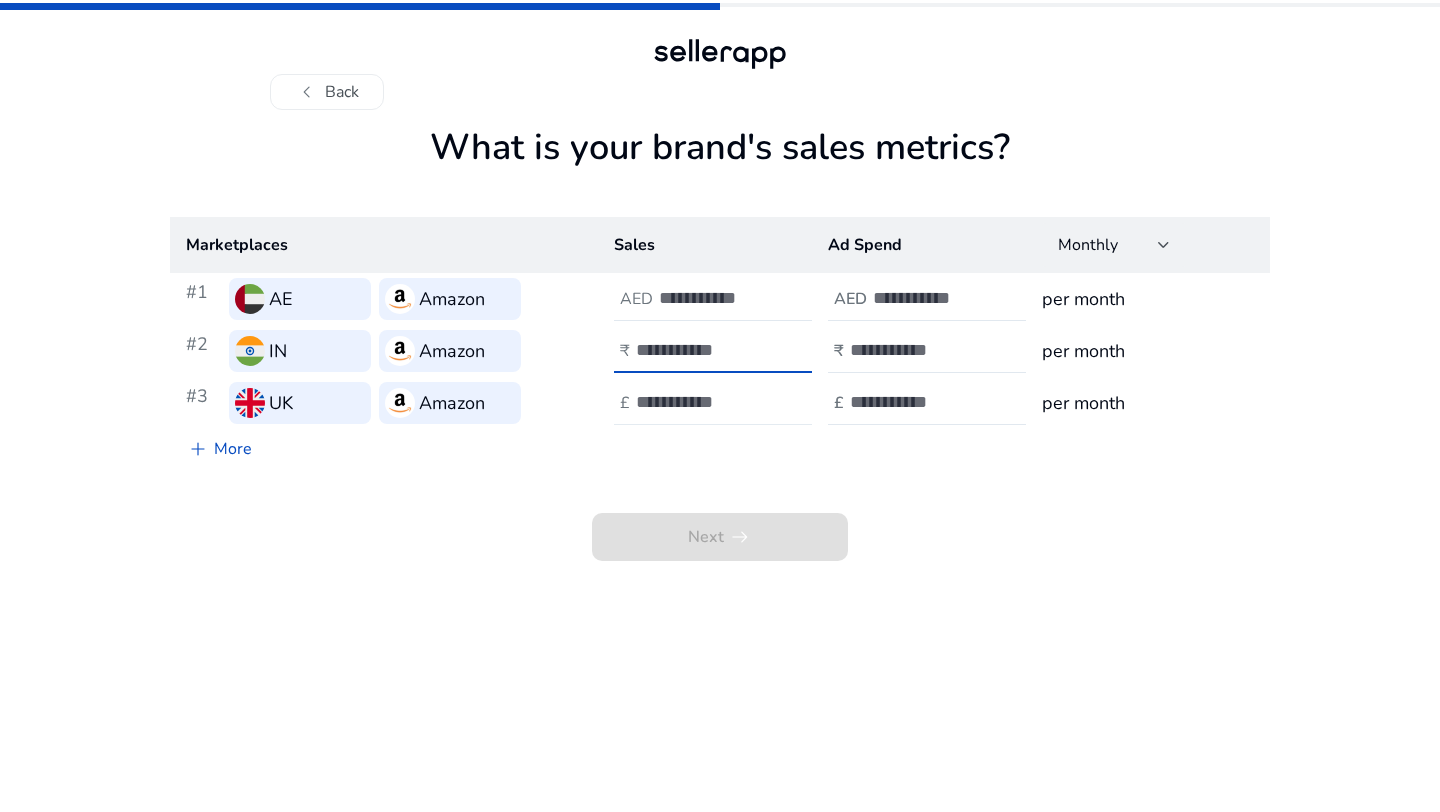 type on "**" 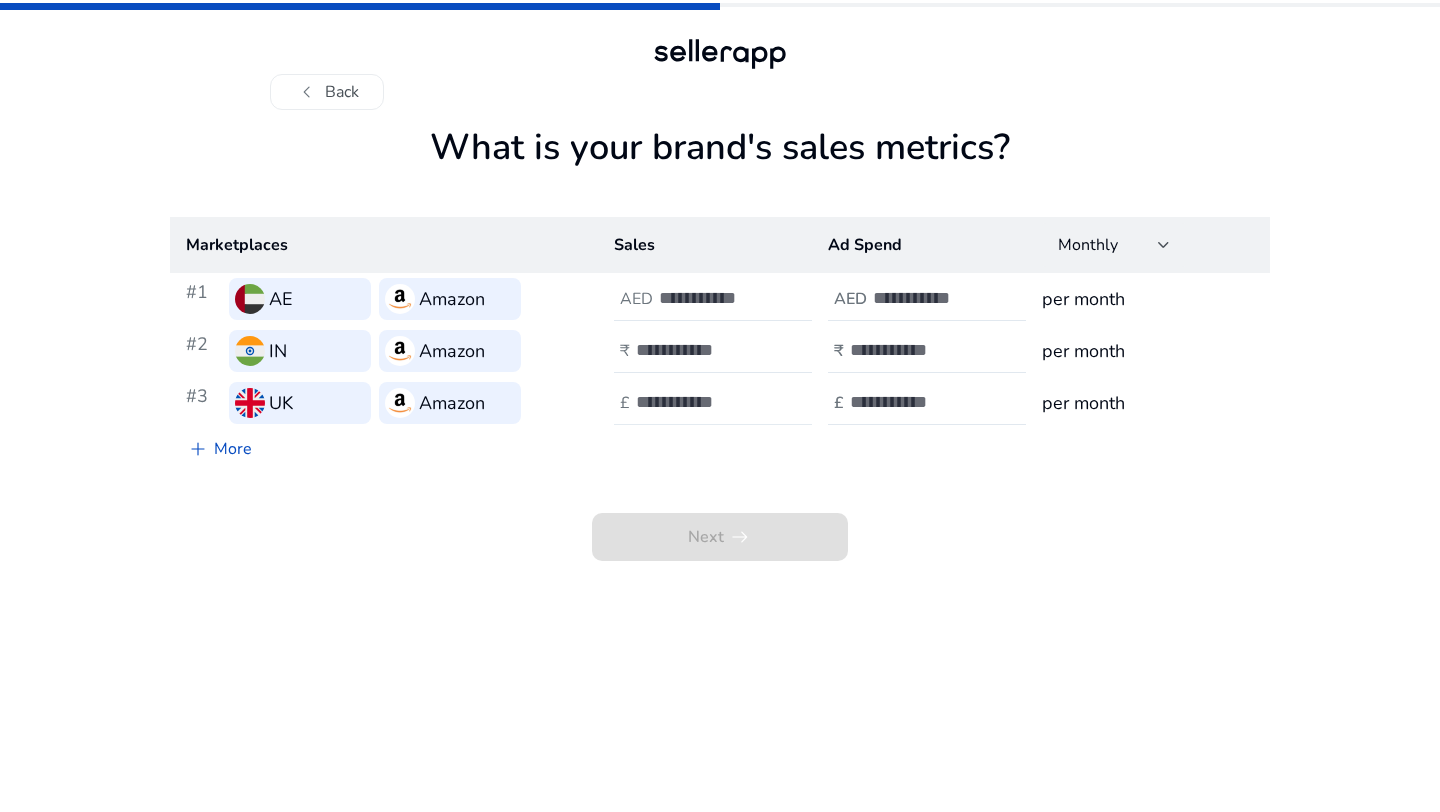 click 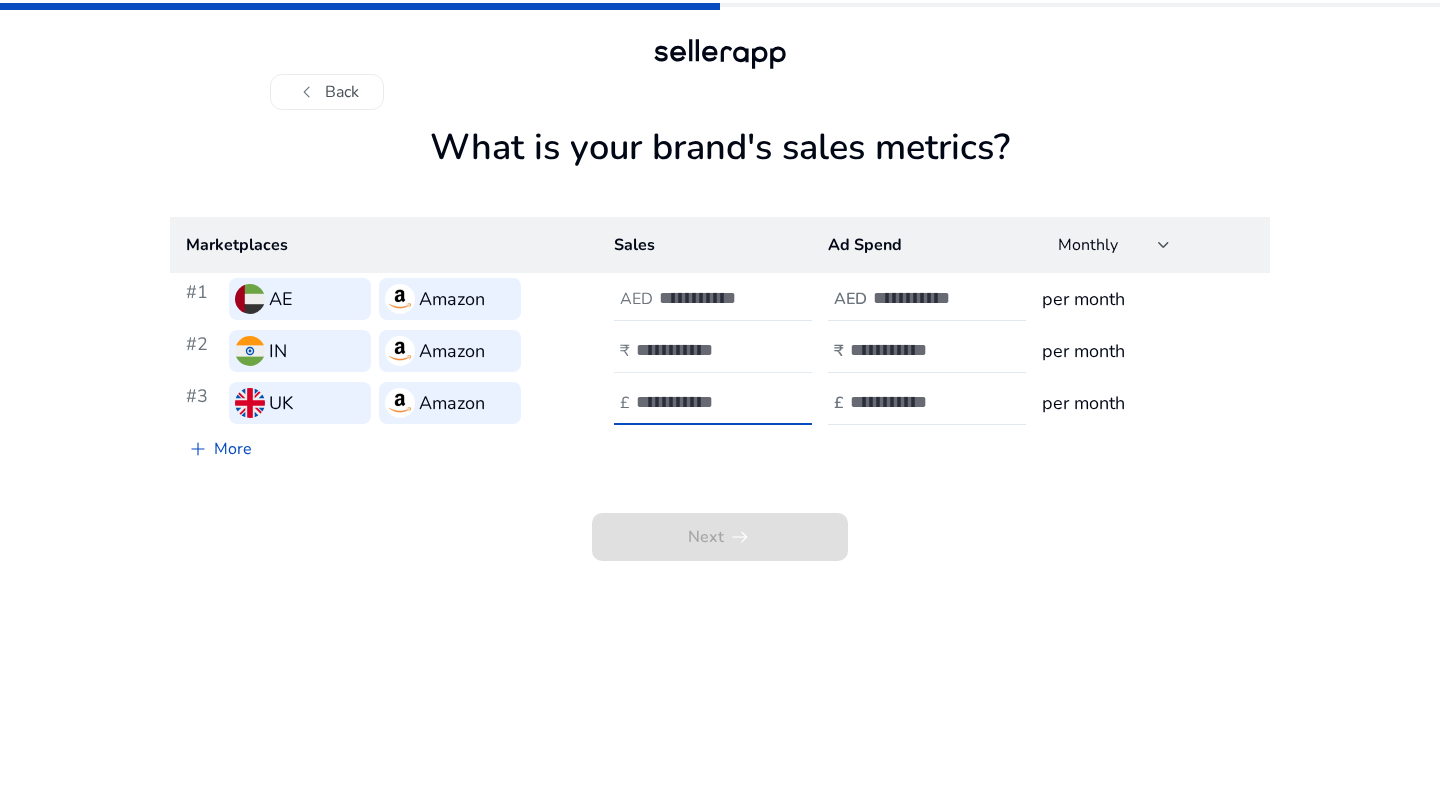 type on "**" 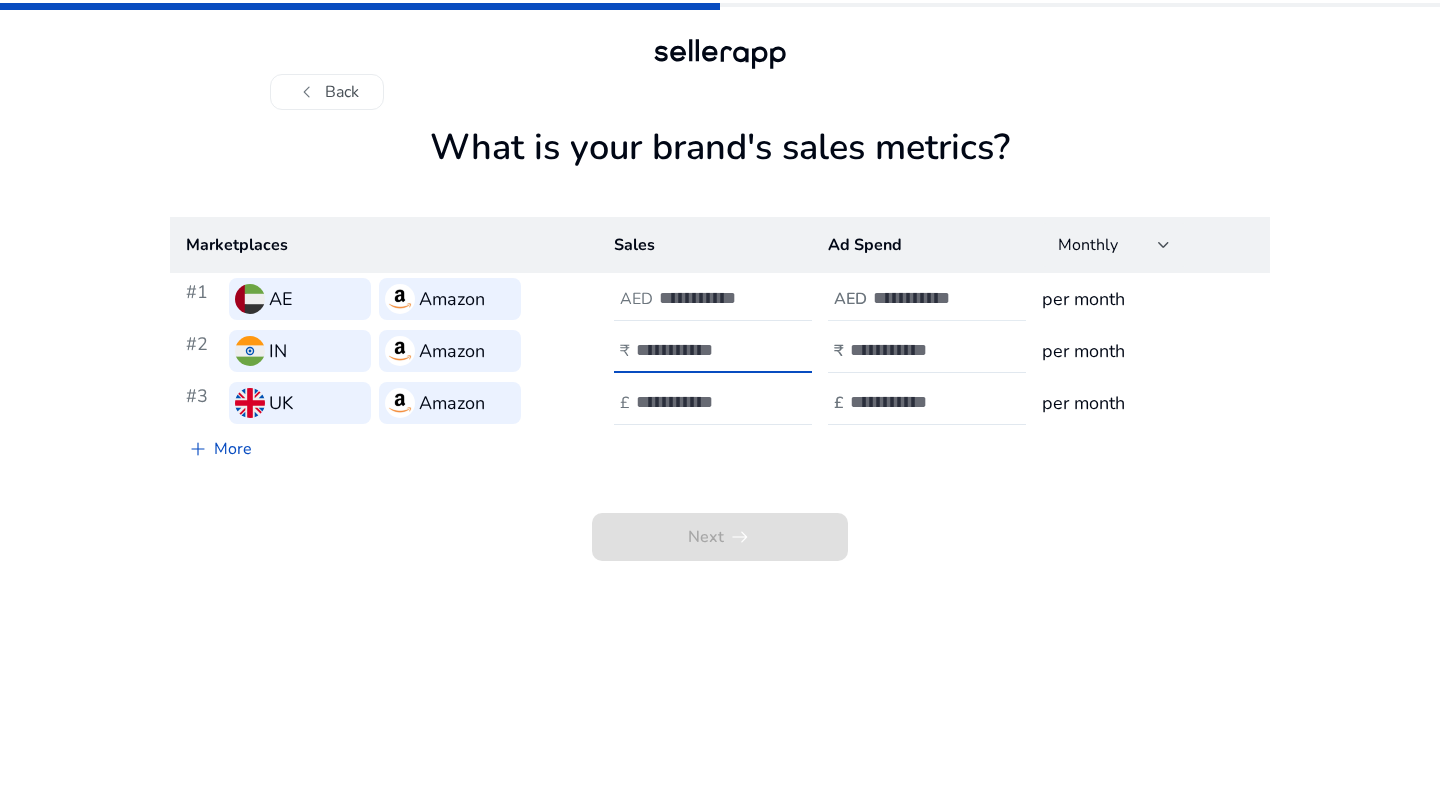 type on "***" 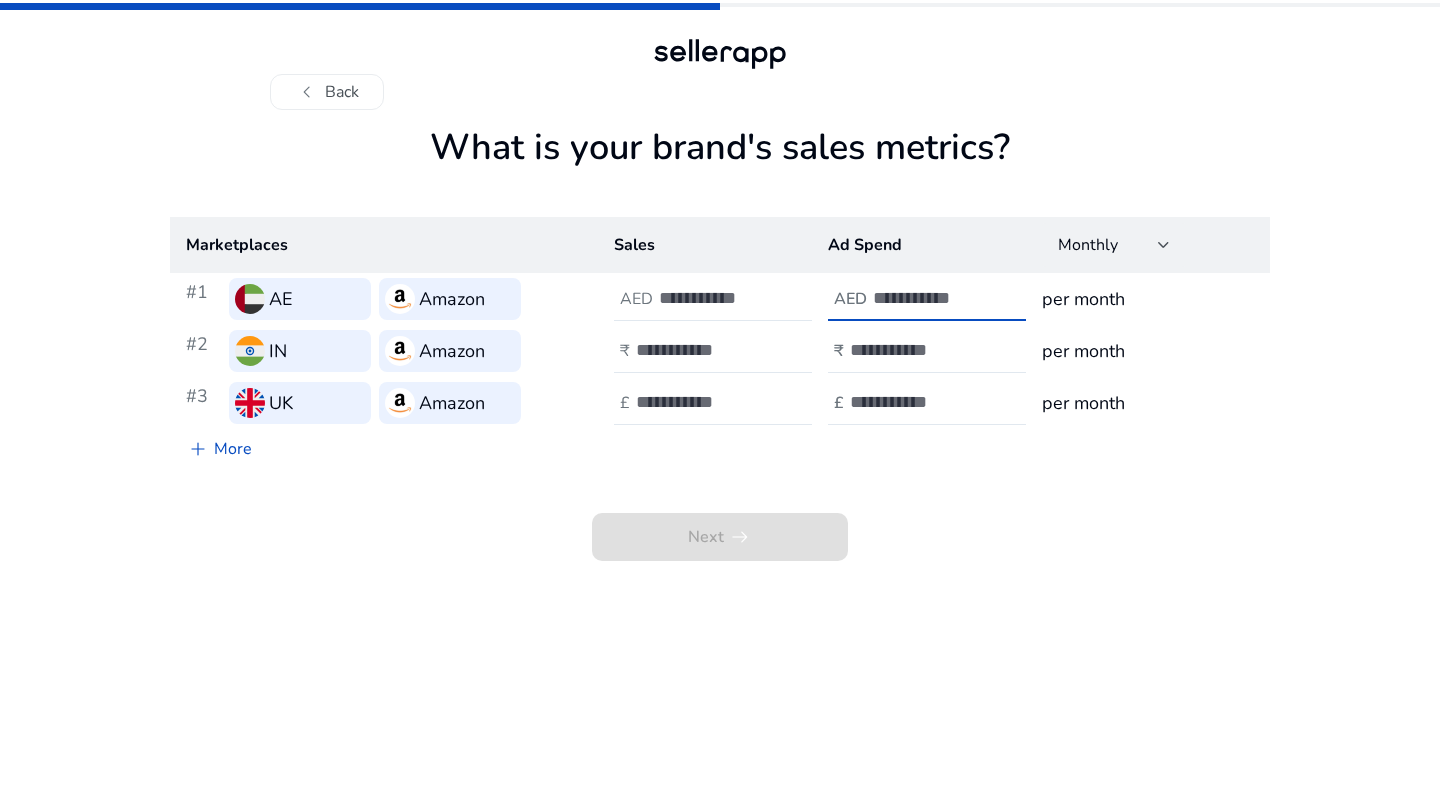 click at bounding box center [940, 298] 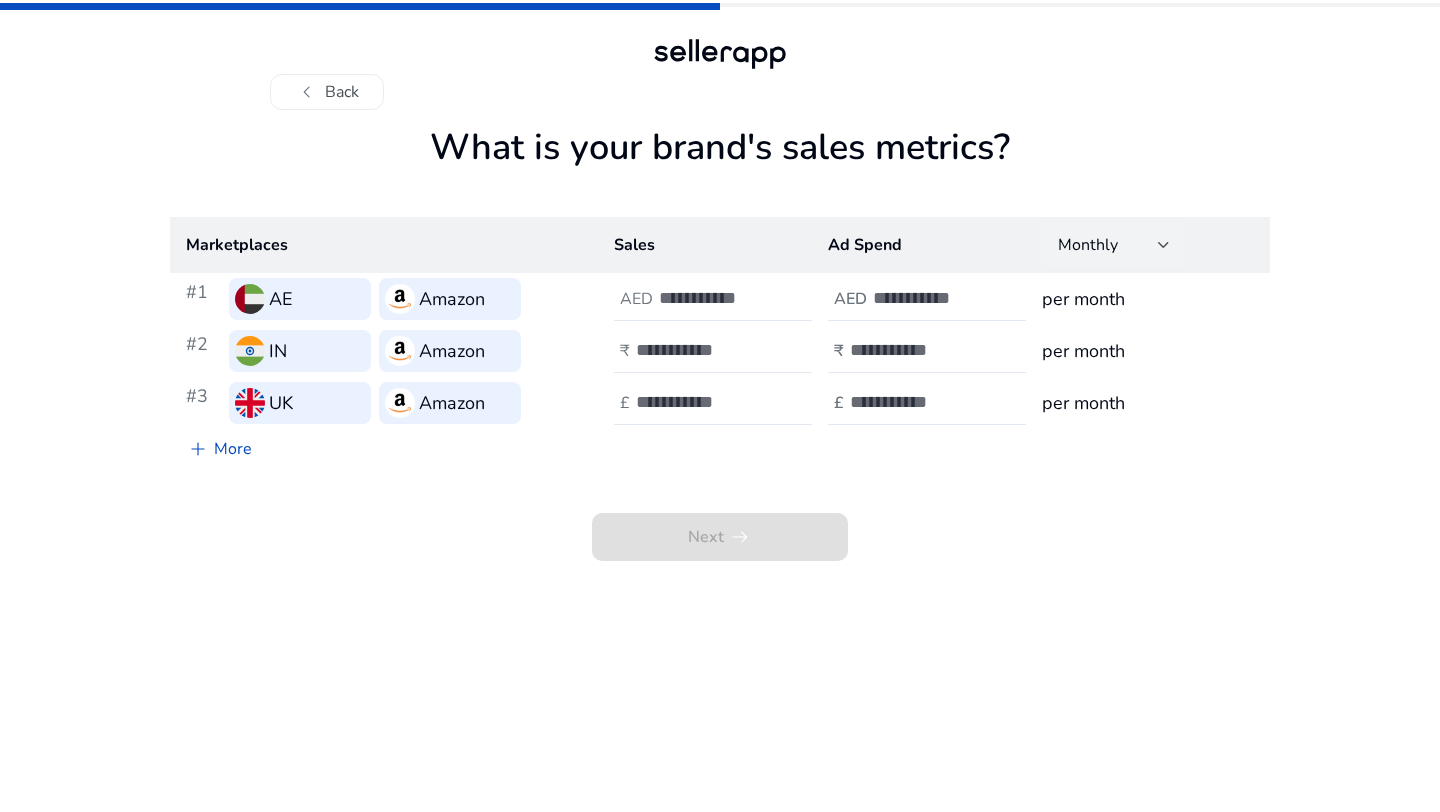 click on "Monthly" 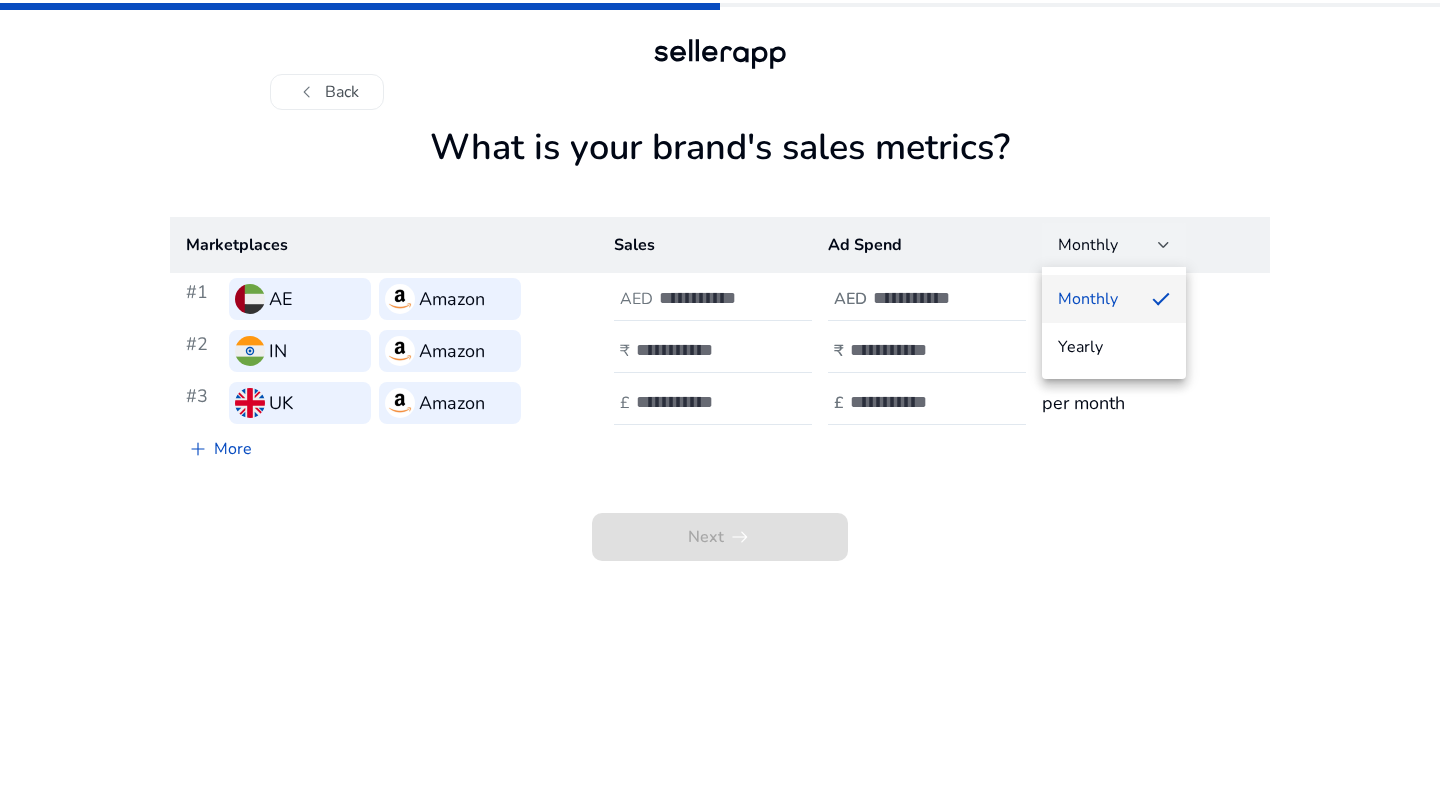 click at bounding box center [720, 406] 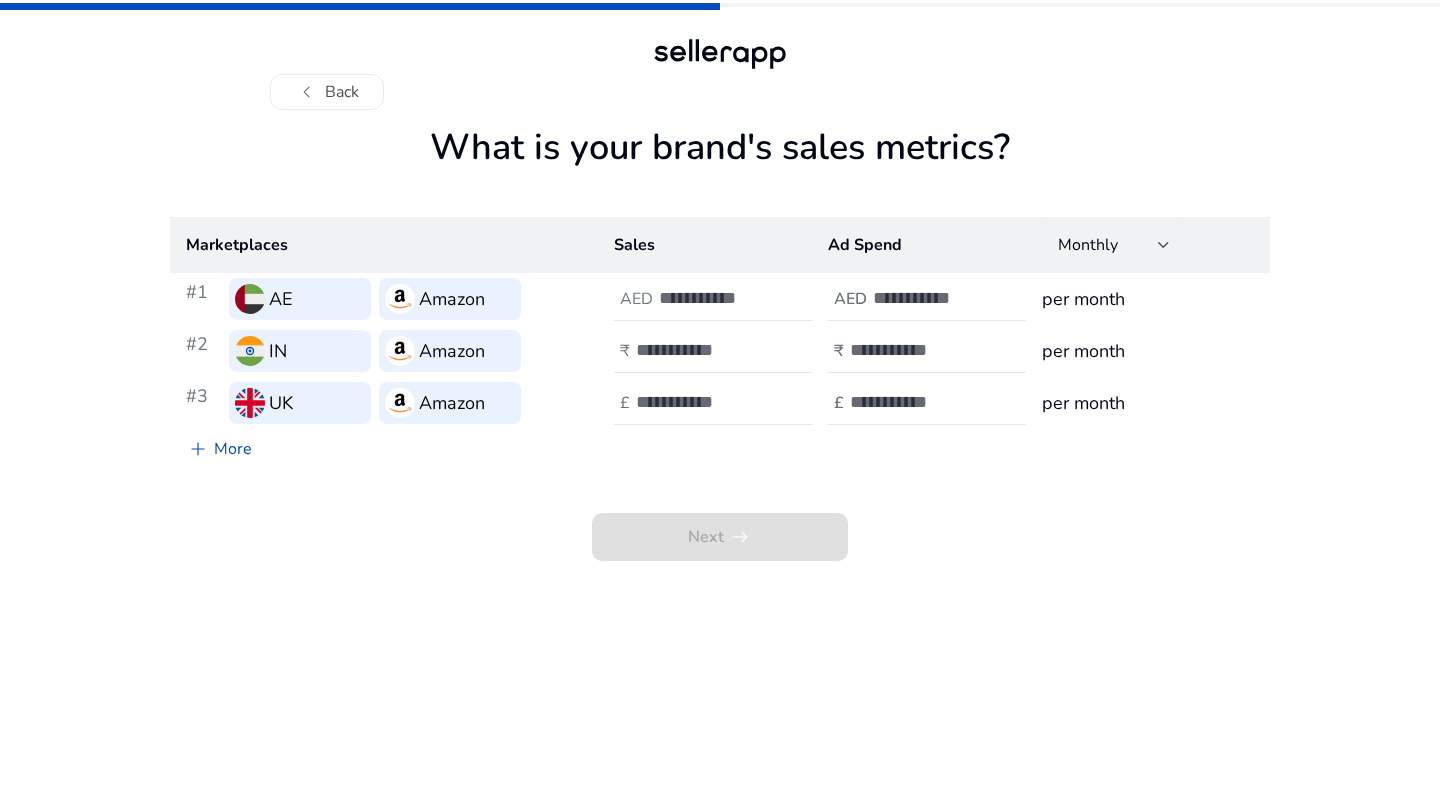 click 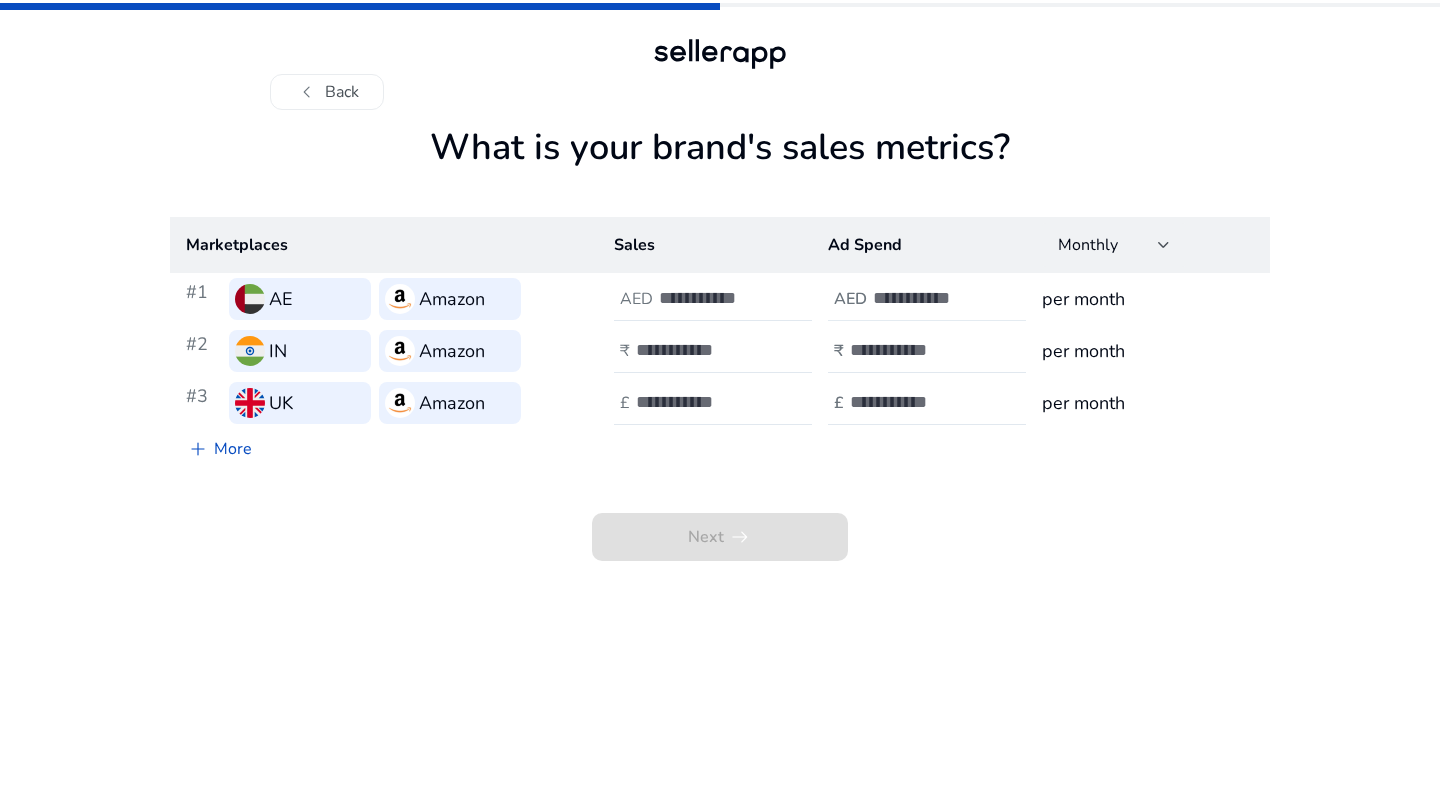 click on "AED" 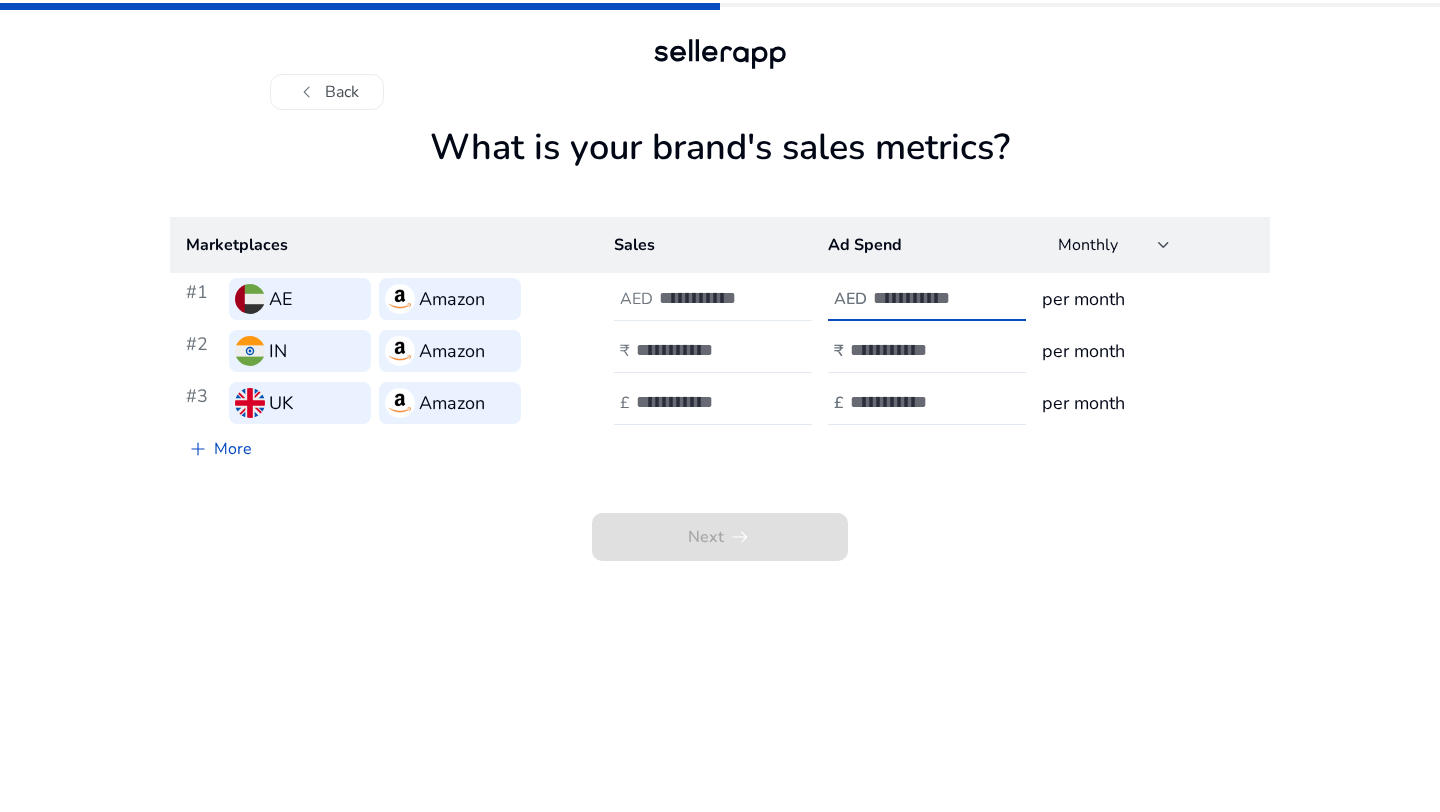 click on "**" at bounding box center (726, 298) 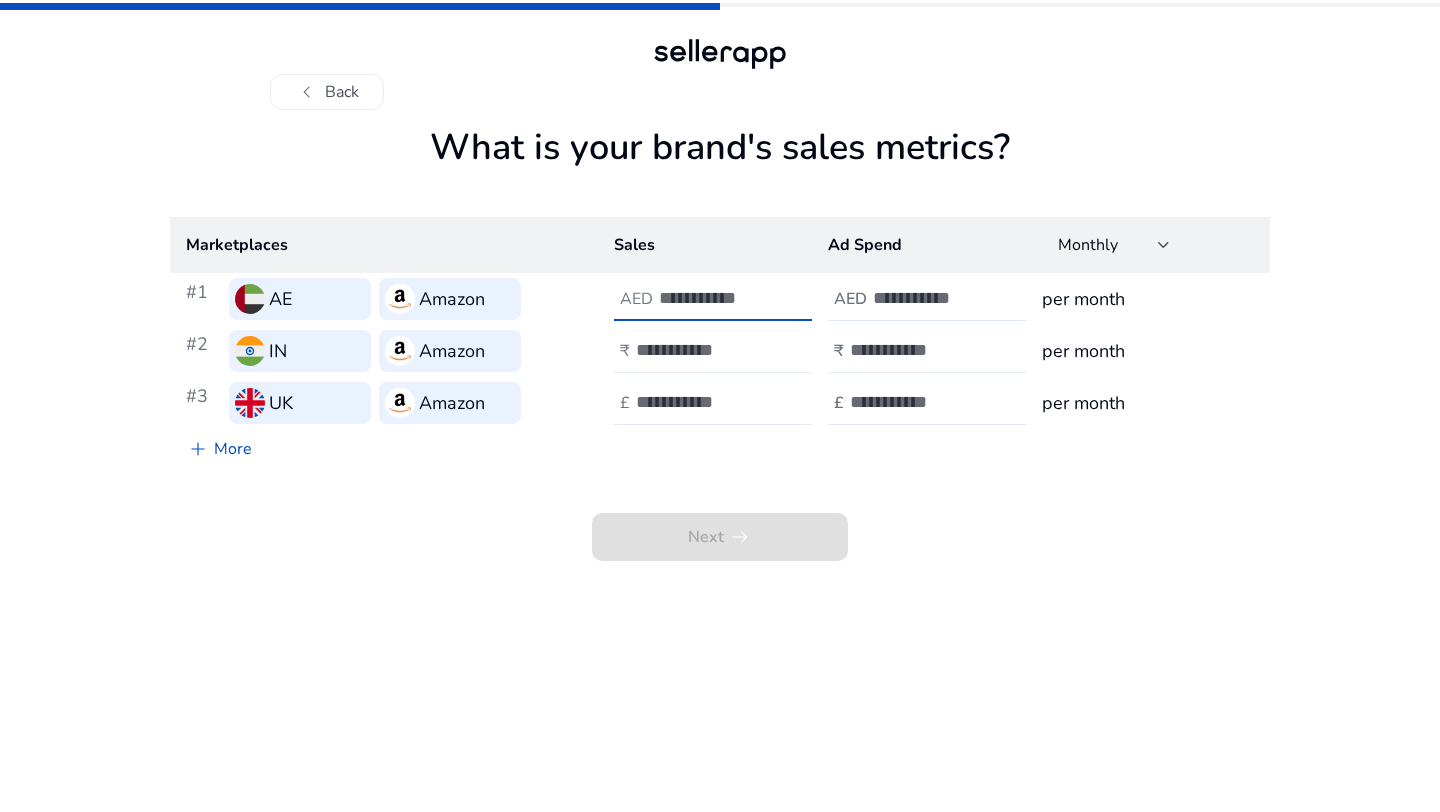 type on "*" 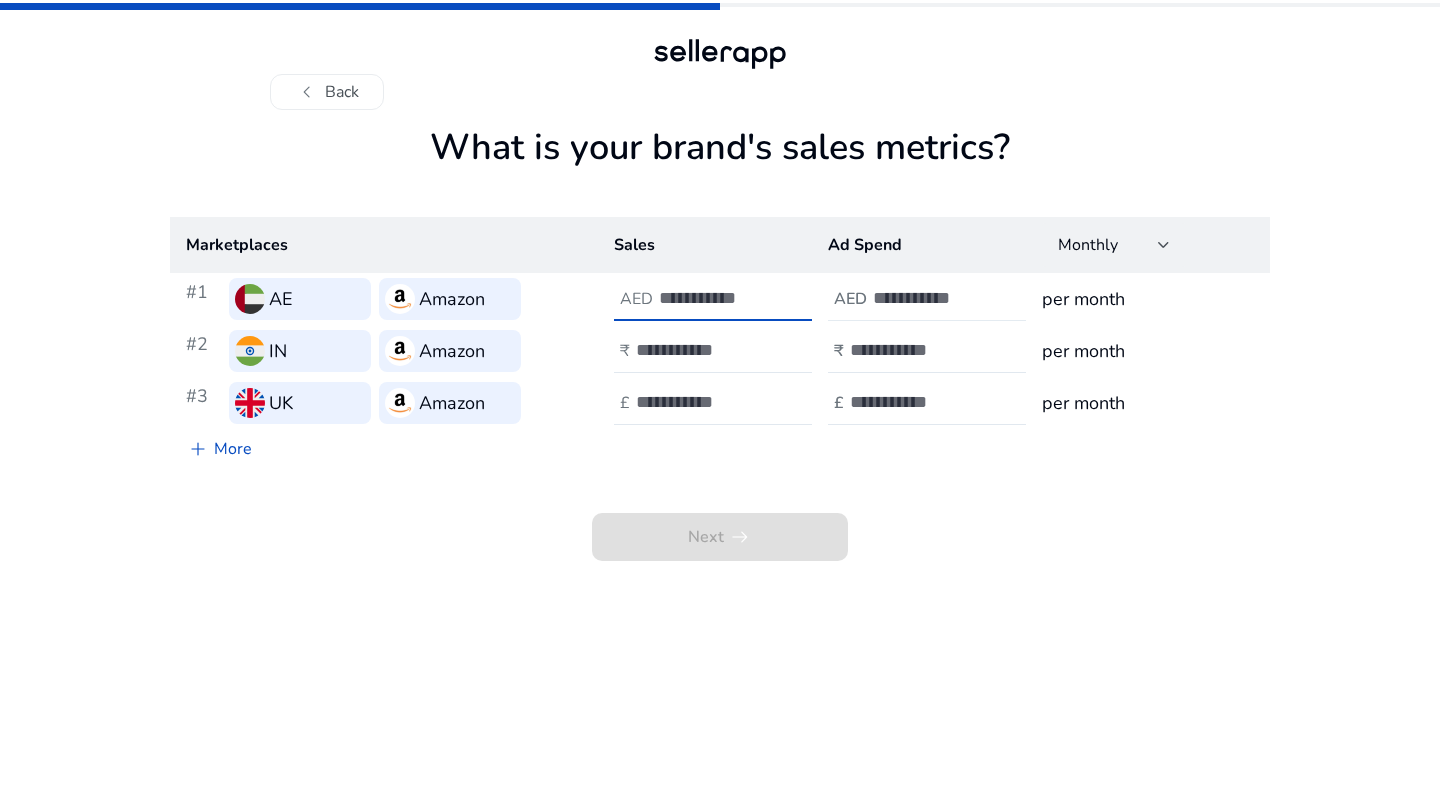 type on "**" 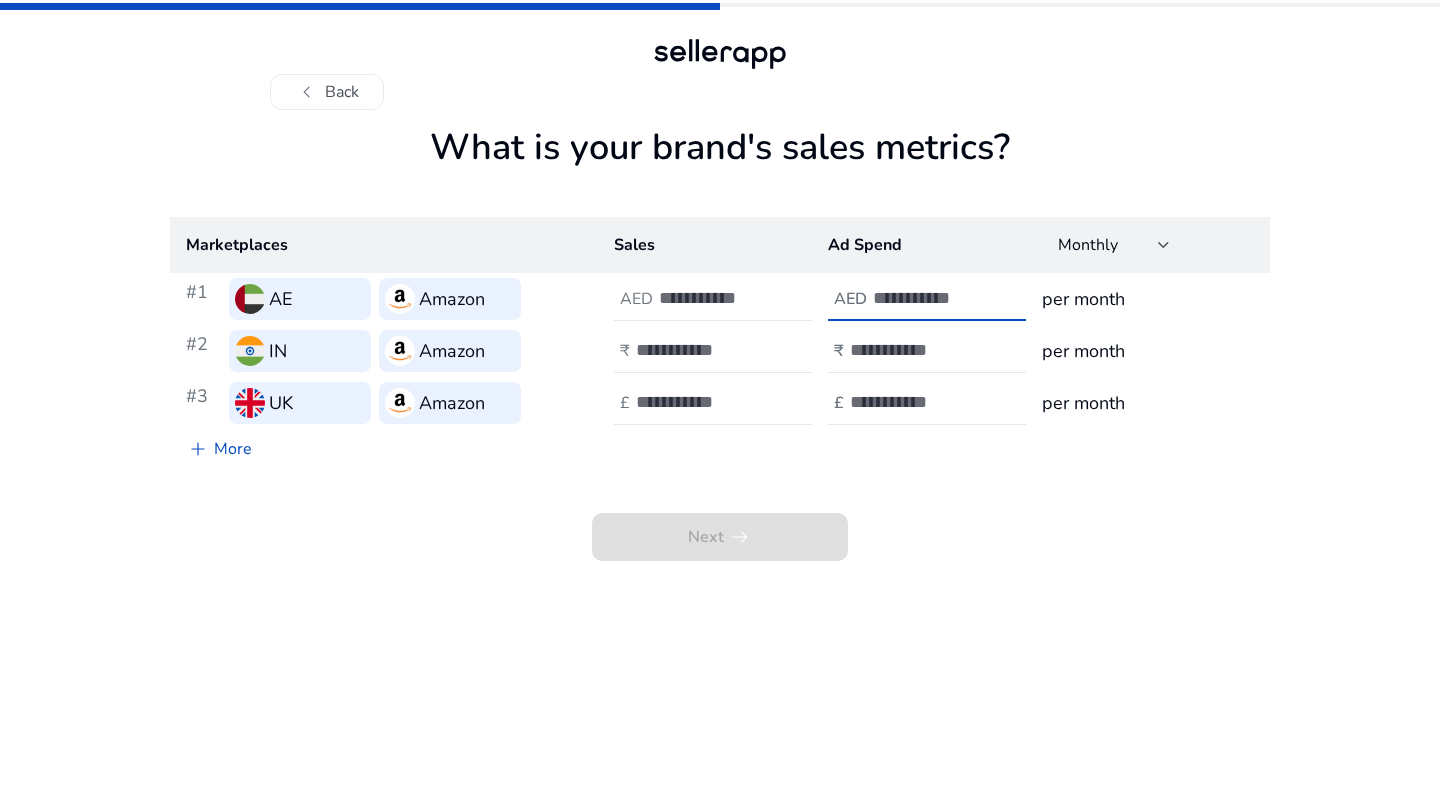 click at bounding box center [940, 298] 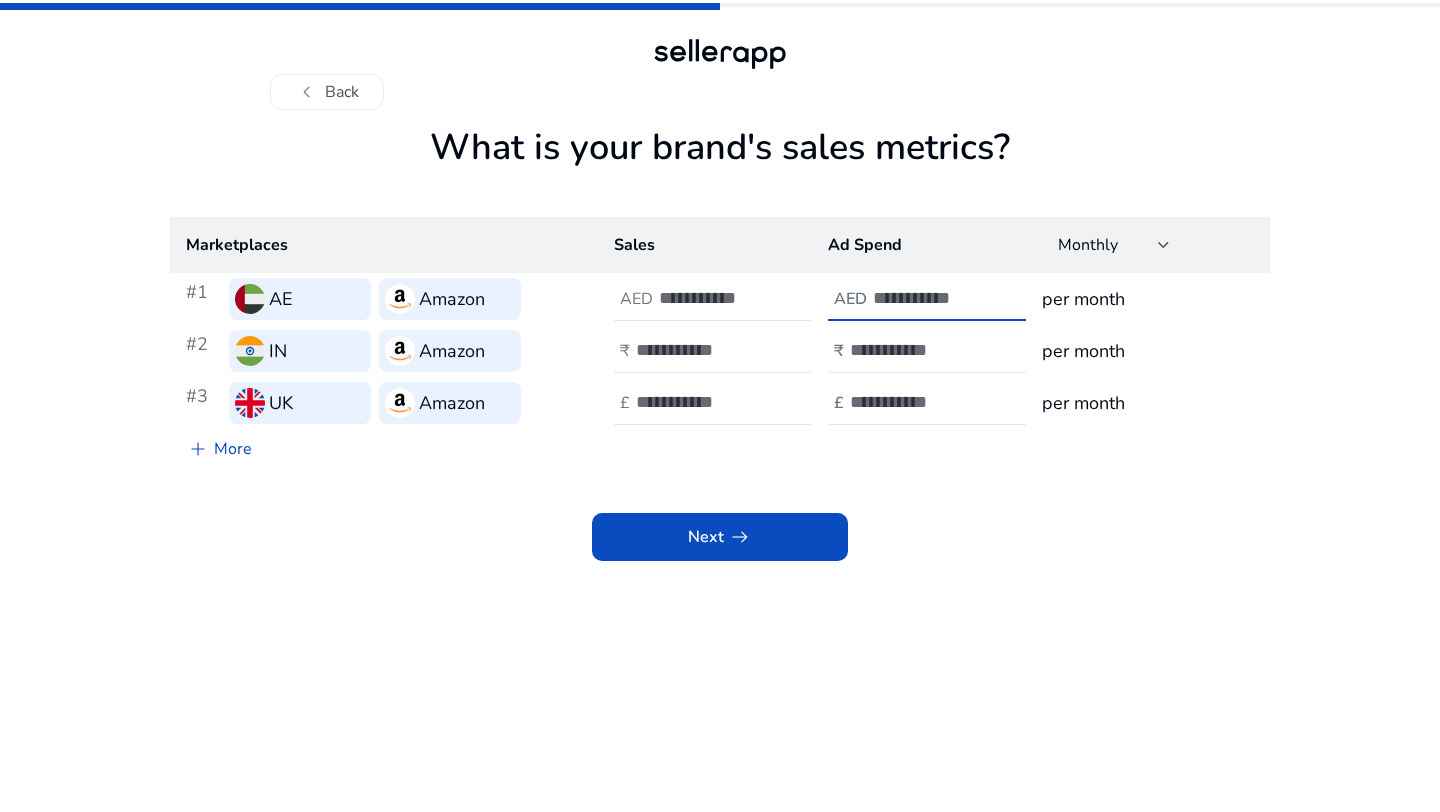 type on "*" 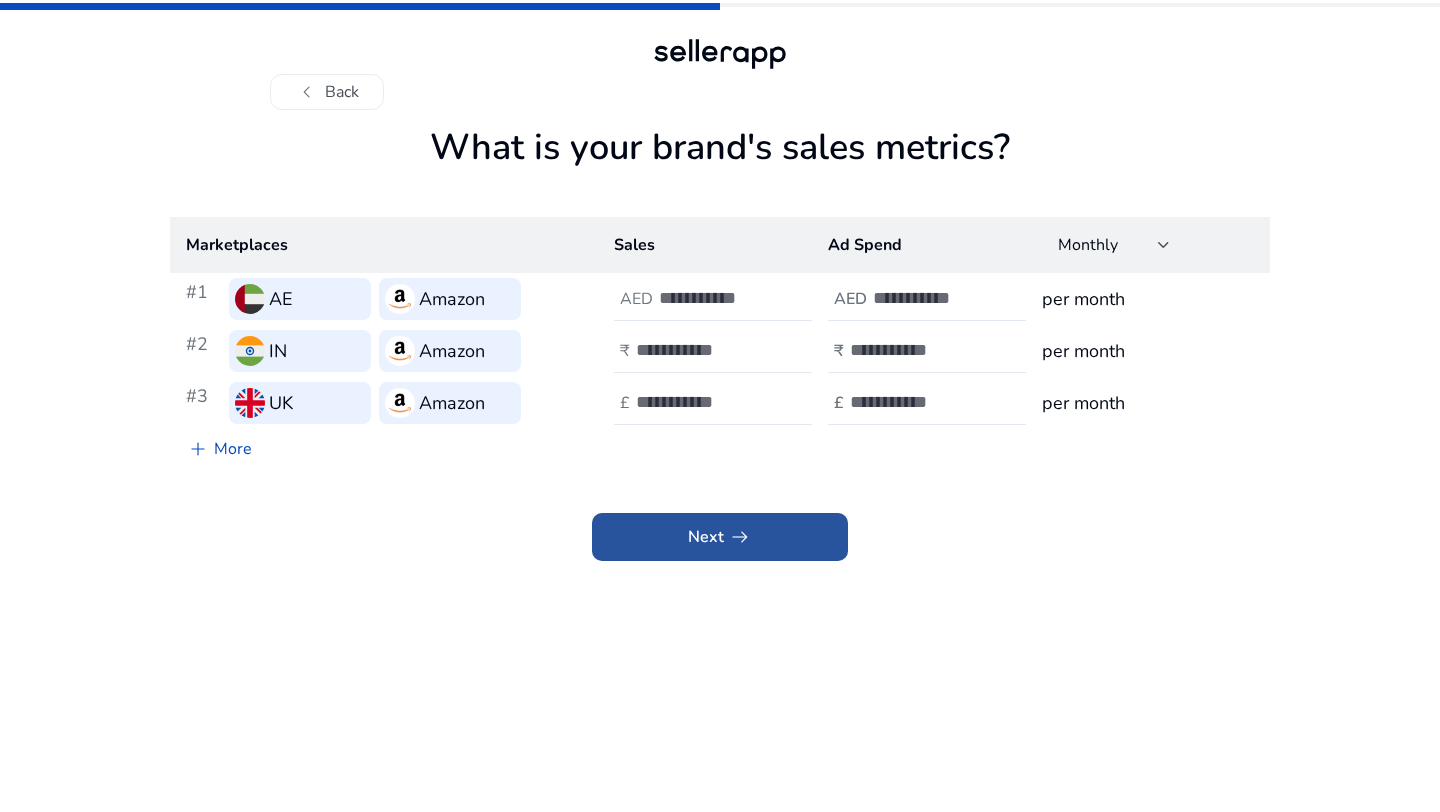 click 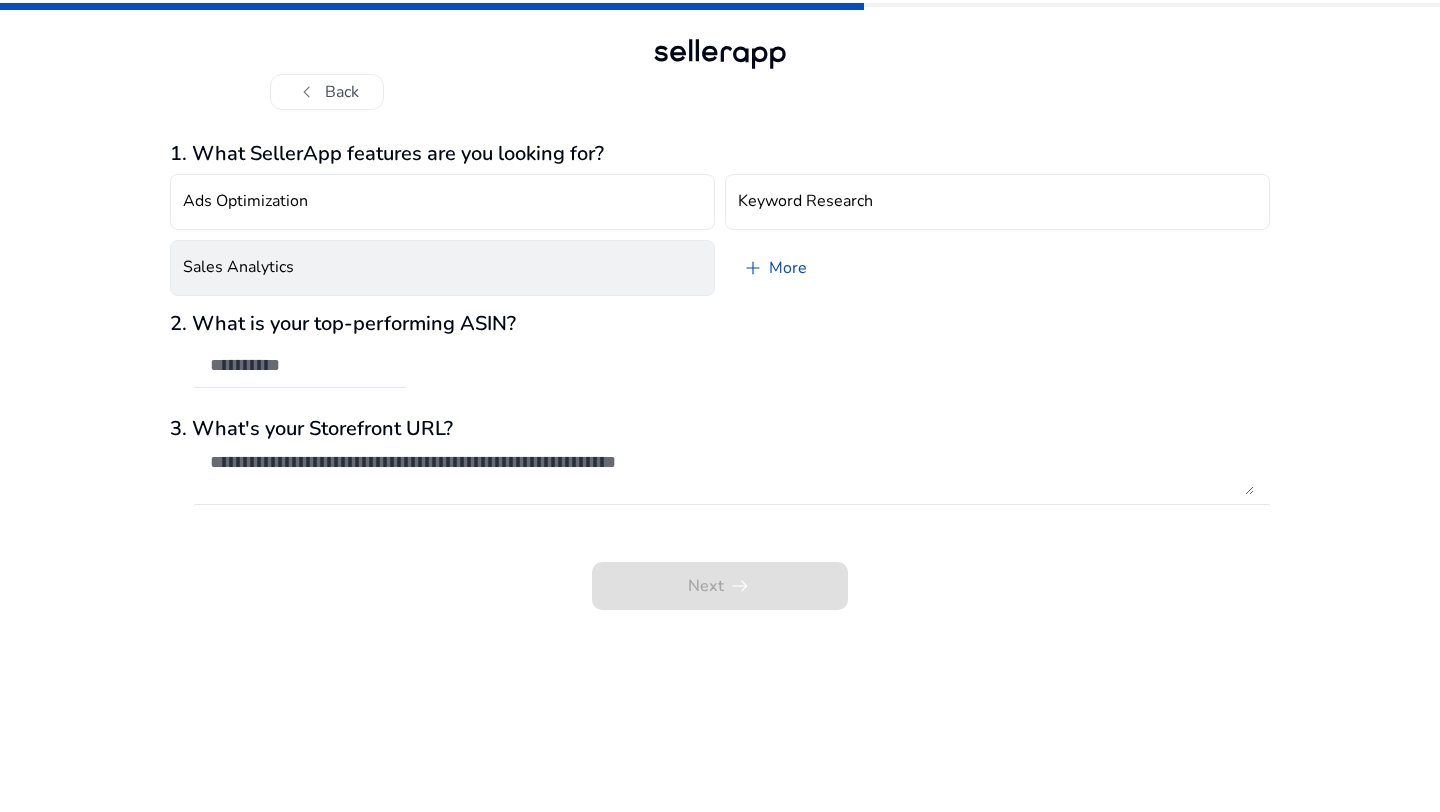 click on "Sales Analytics" 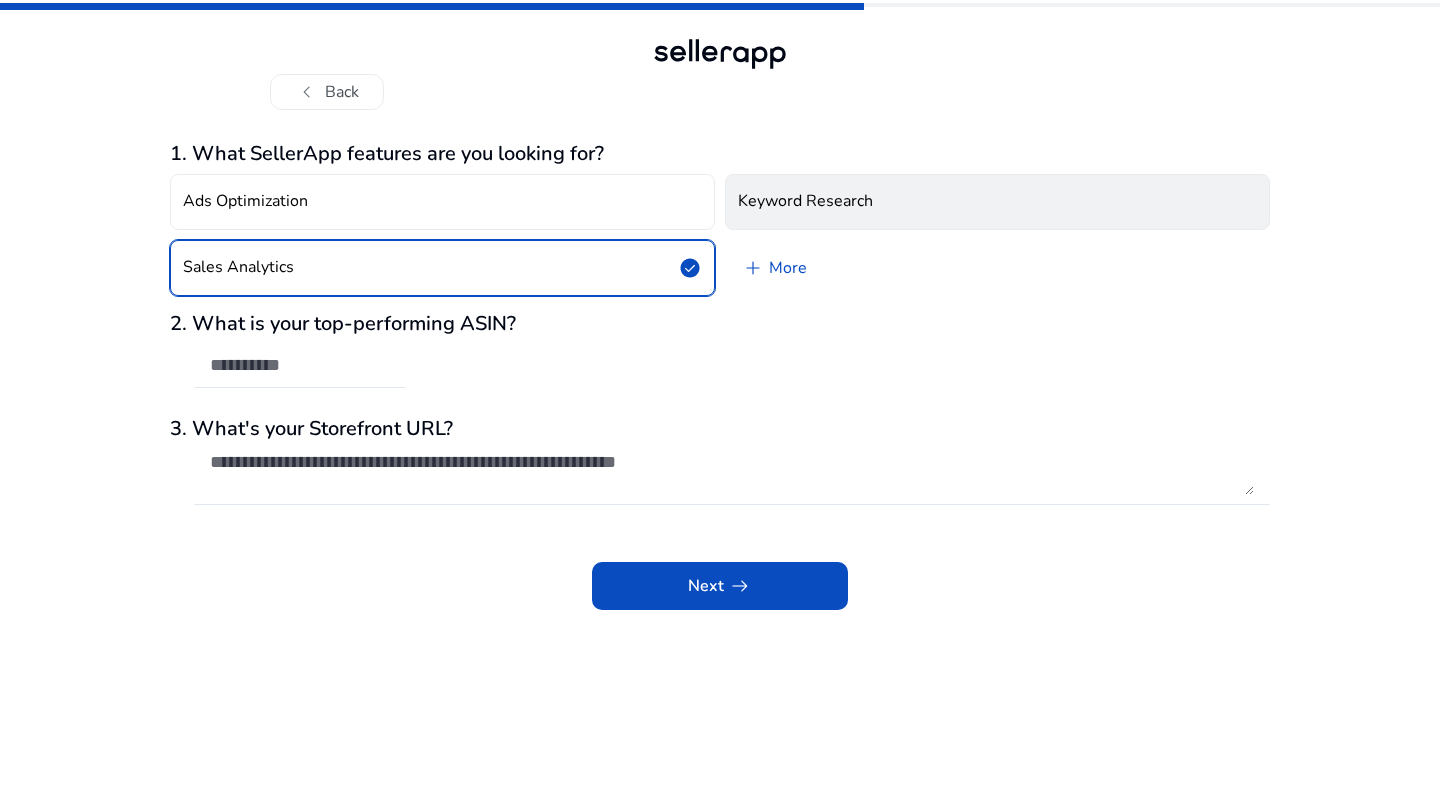 click on "Keyword Research" 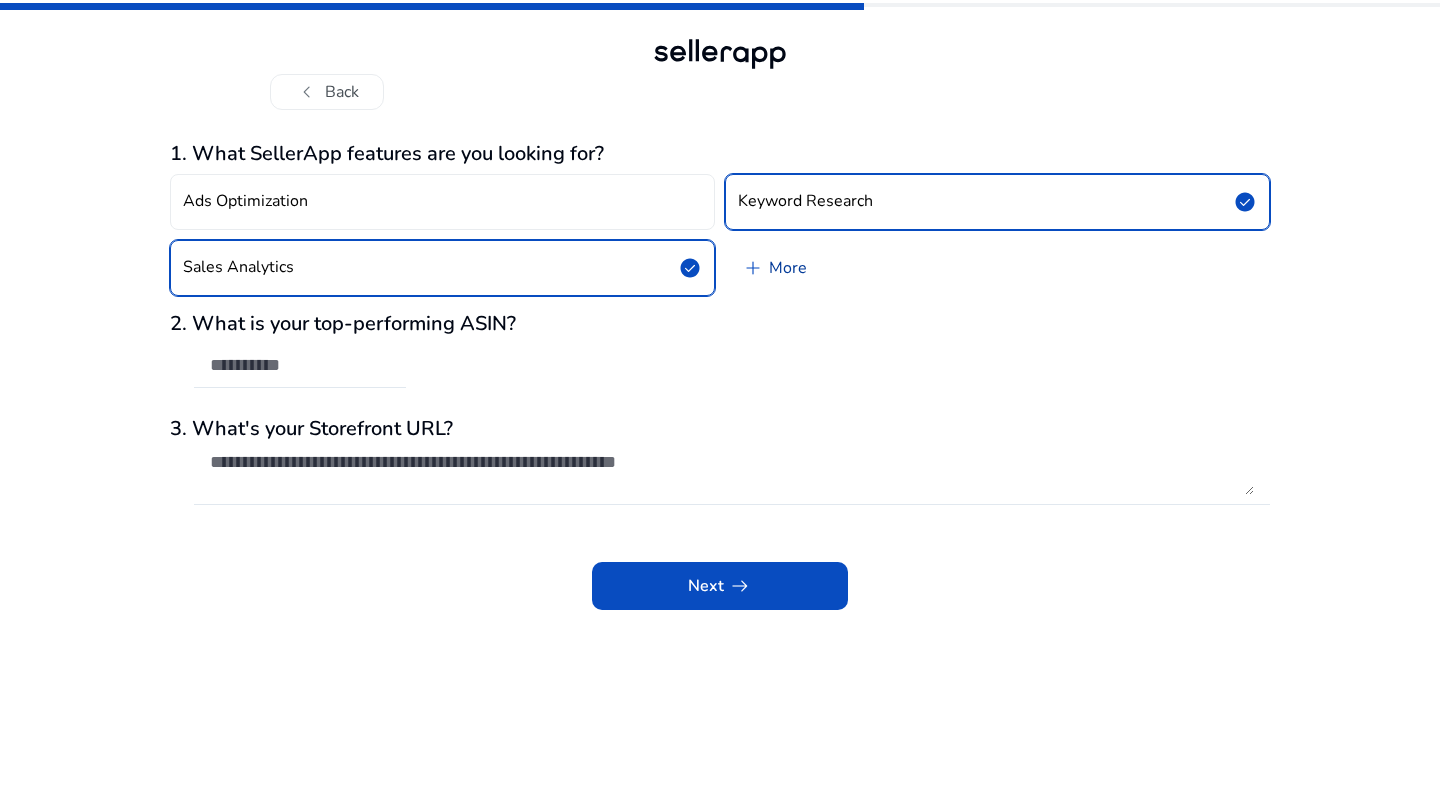 click on "add   More" 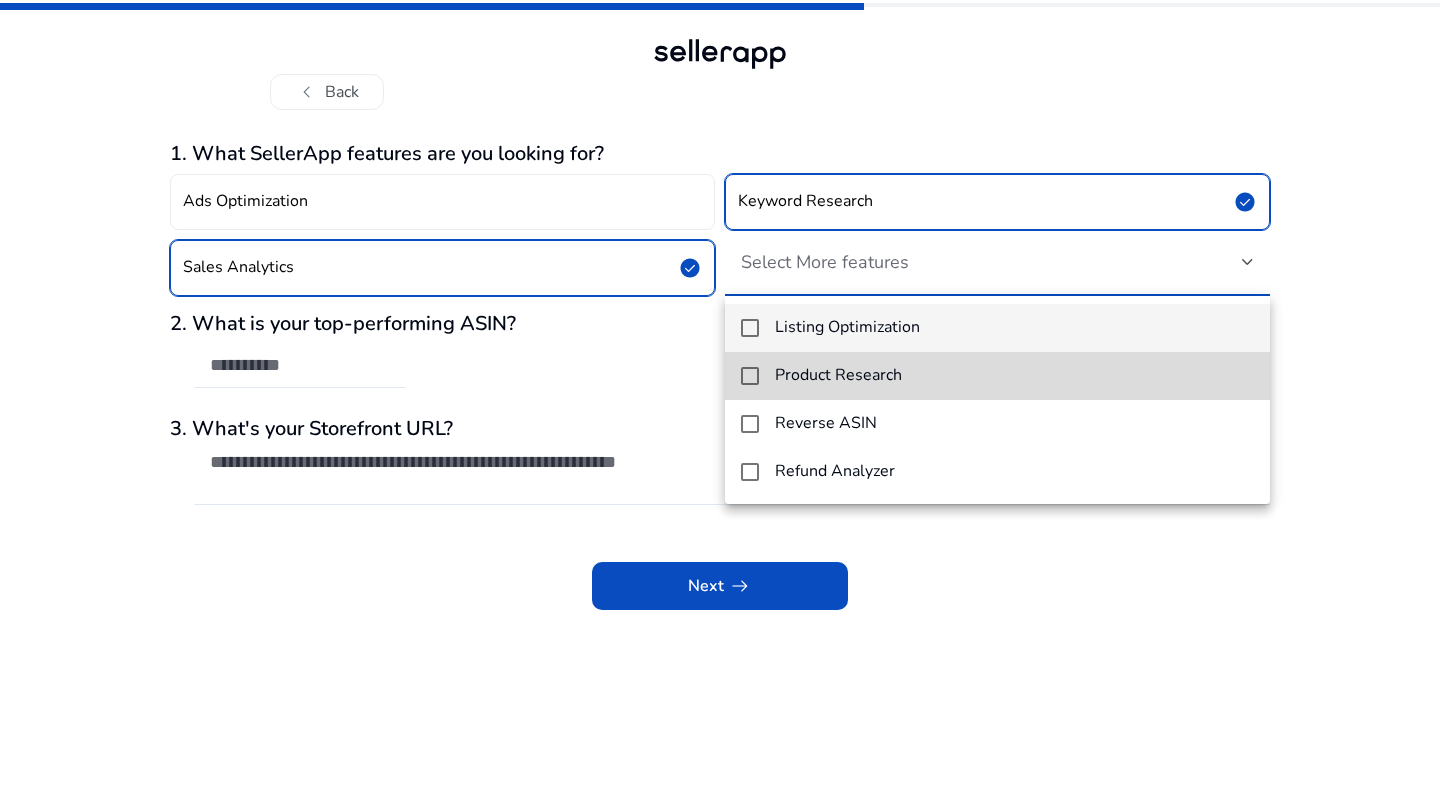 click on "Product Research" at bounding box center (838, 375) 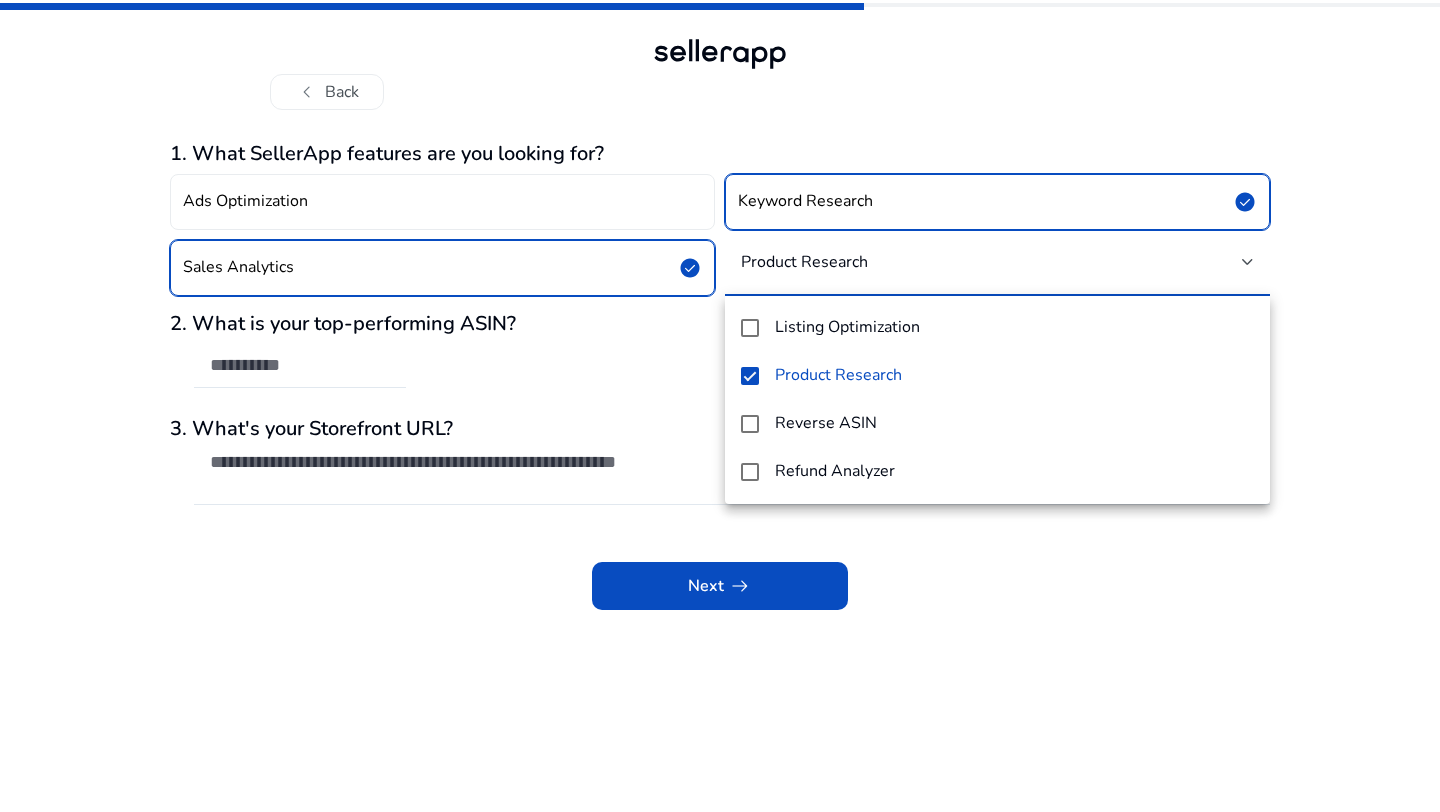 click at bounding box center (720, 406) 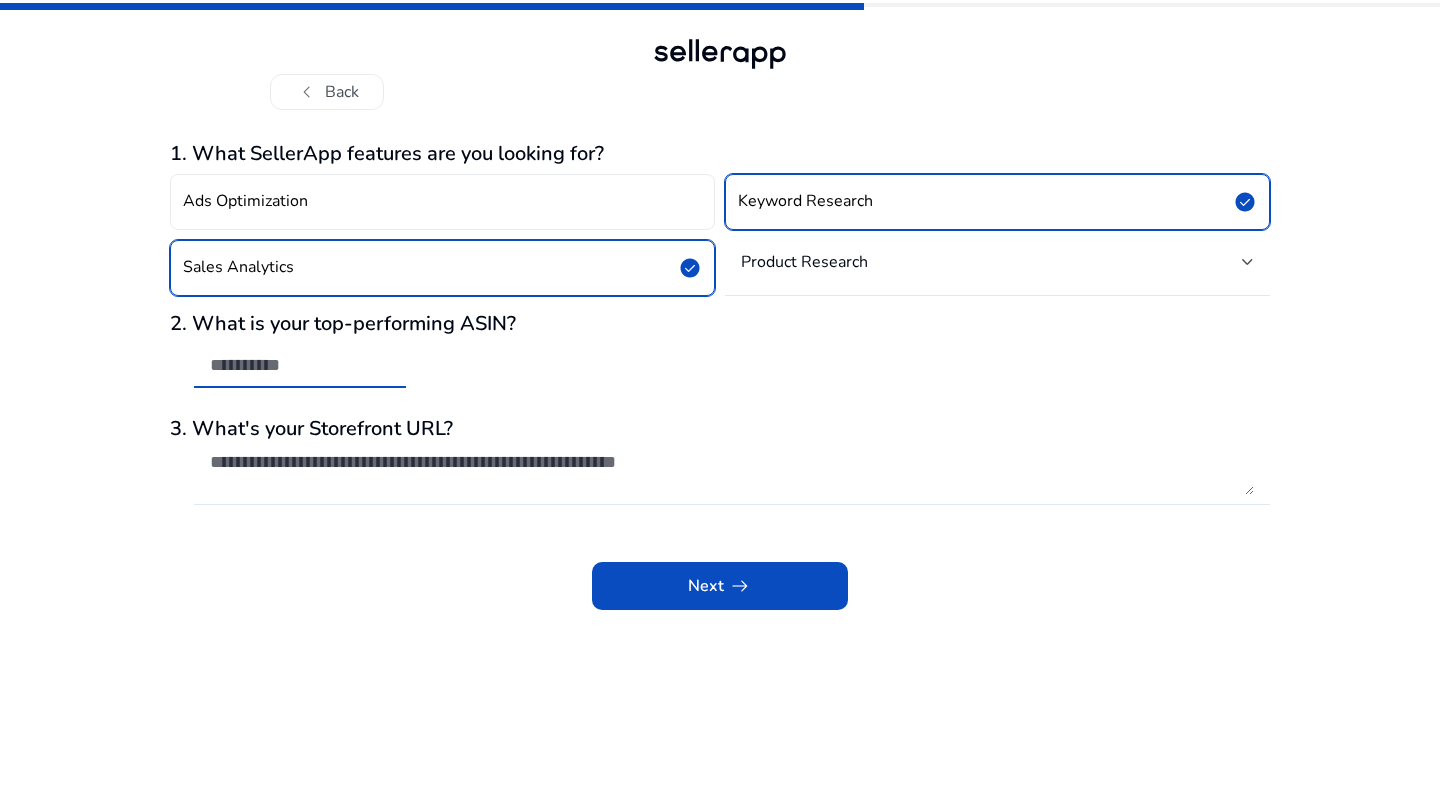 click at bounding box center [300, 365] 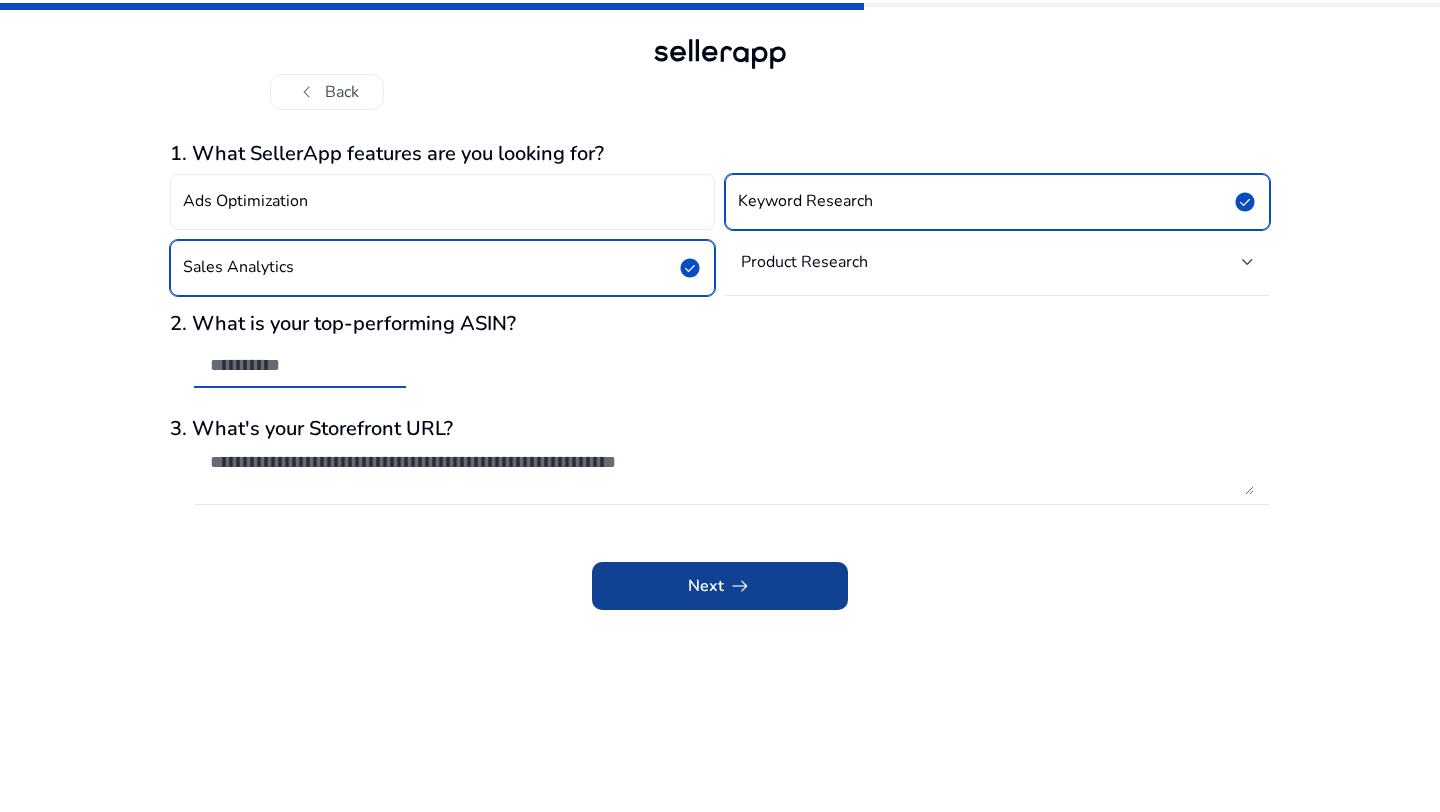 click on "arrow_right_alt" 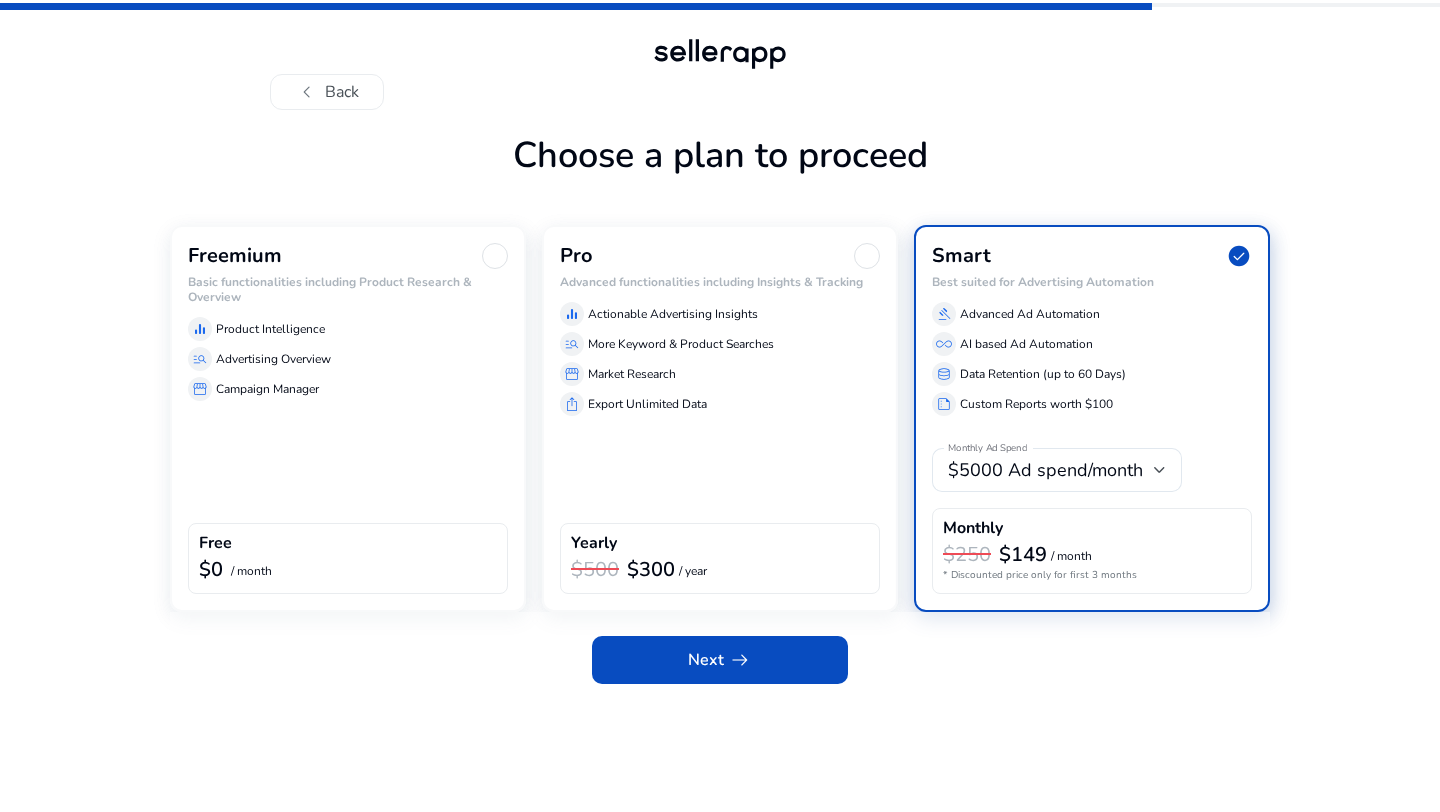 click on "Freemium Basic functionalities including Product Research & Overview  equalizer  Product Intelligence  manage_search  Advertising Overview  storefront  Campaign Manager  Free  $0  / month" 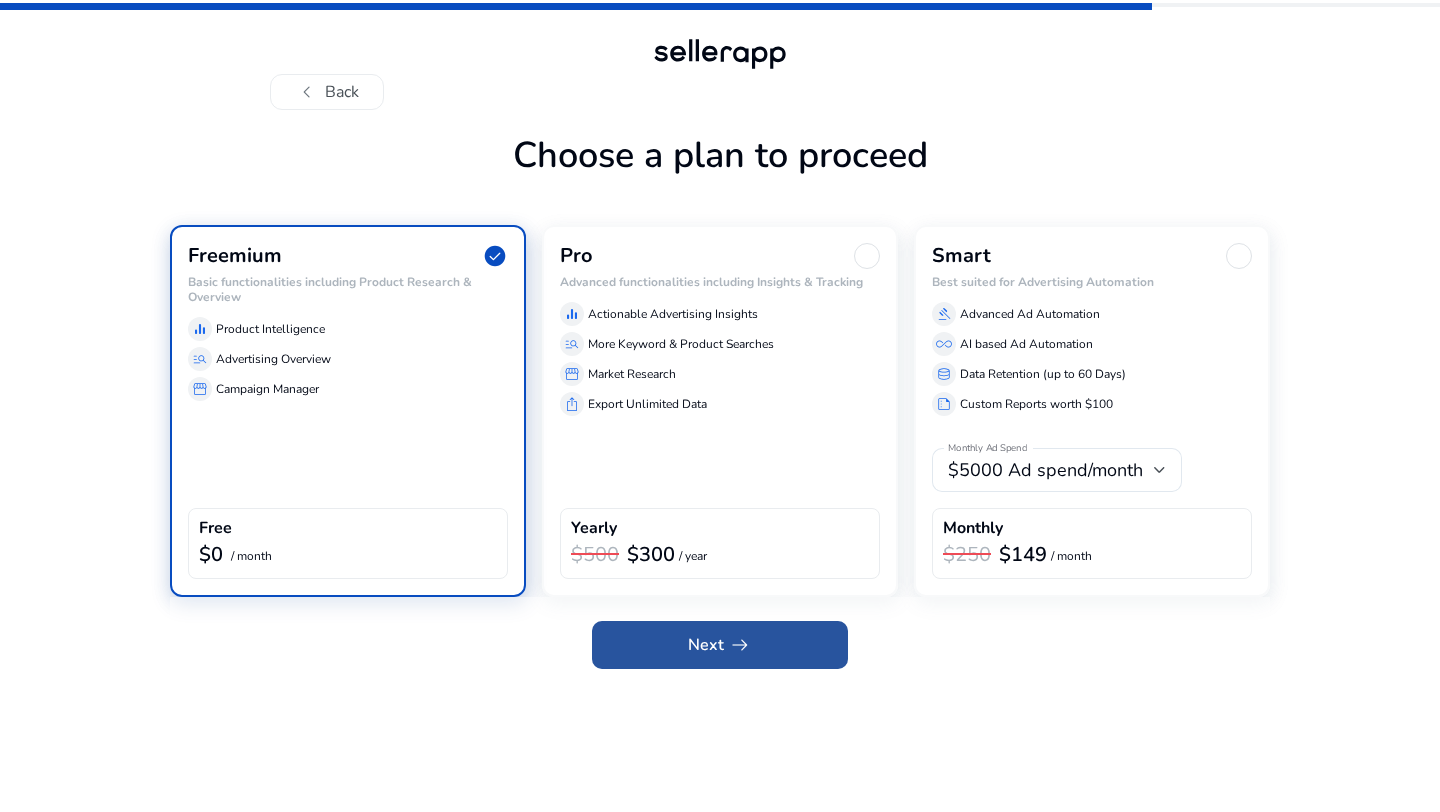 click 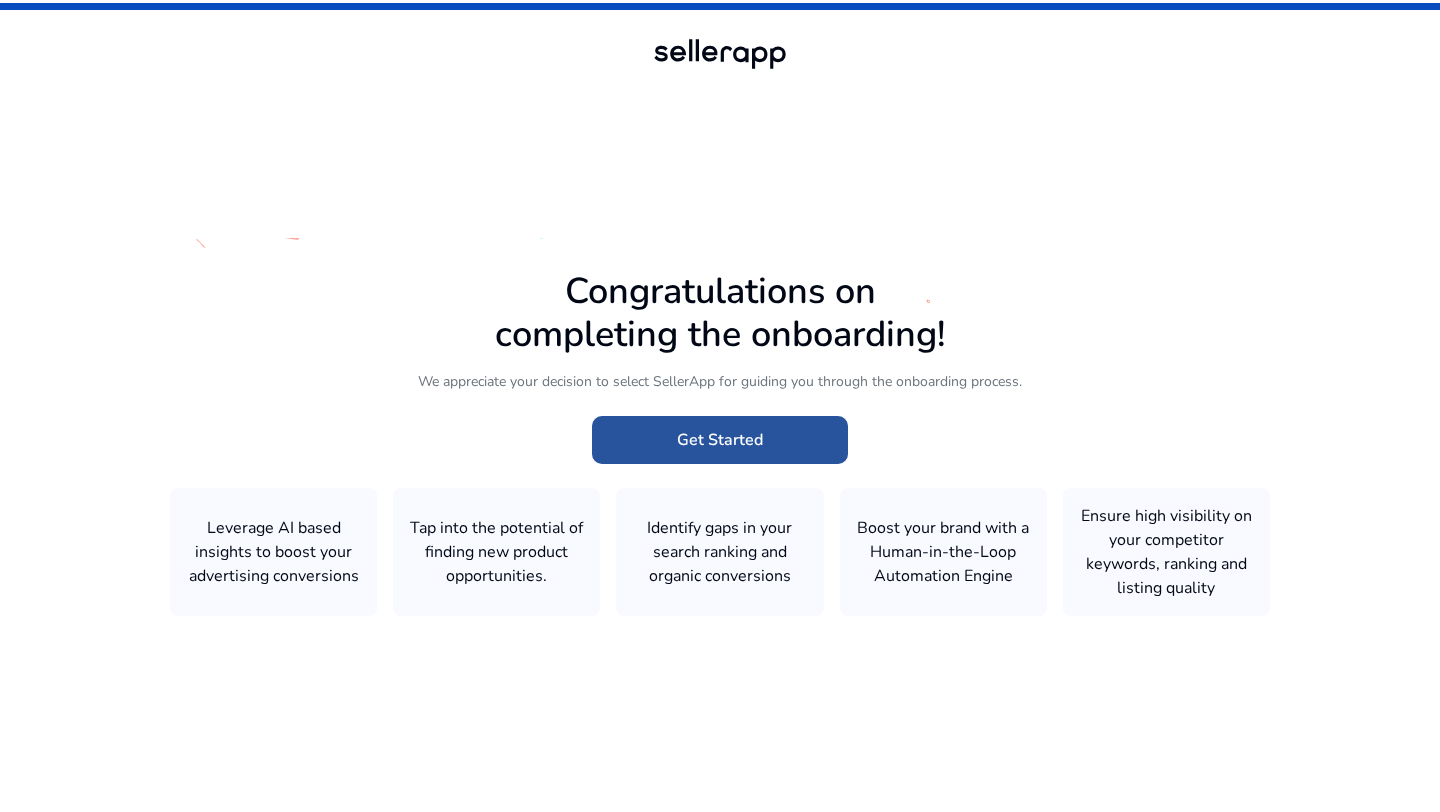 click 